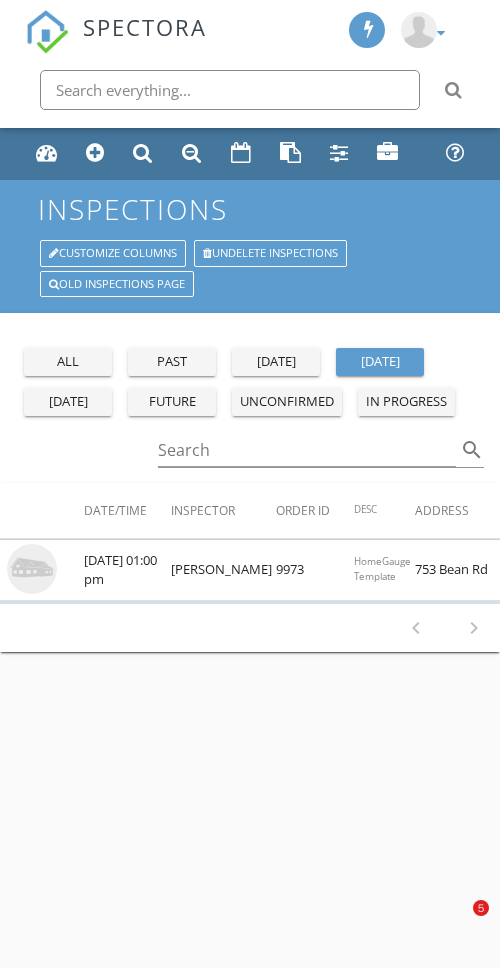 scroll, scrollTop: 0, scrollLeft: 0, axis: both 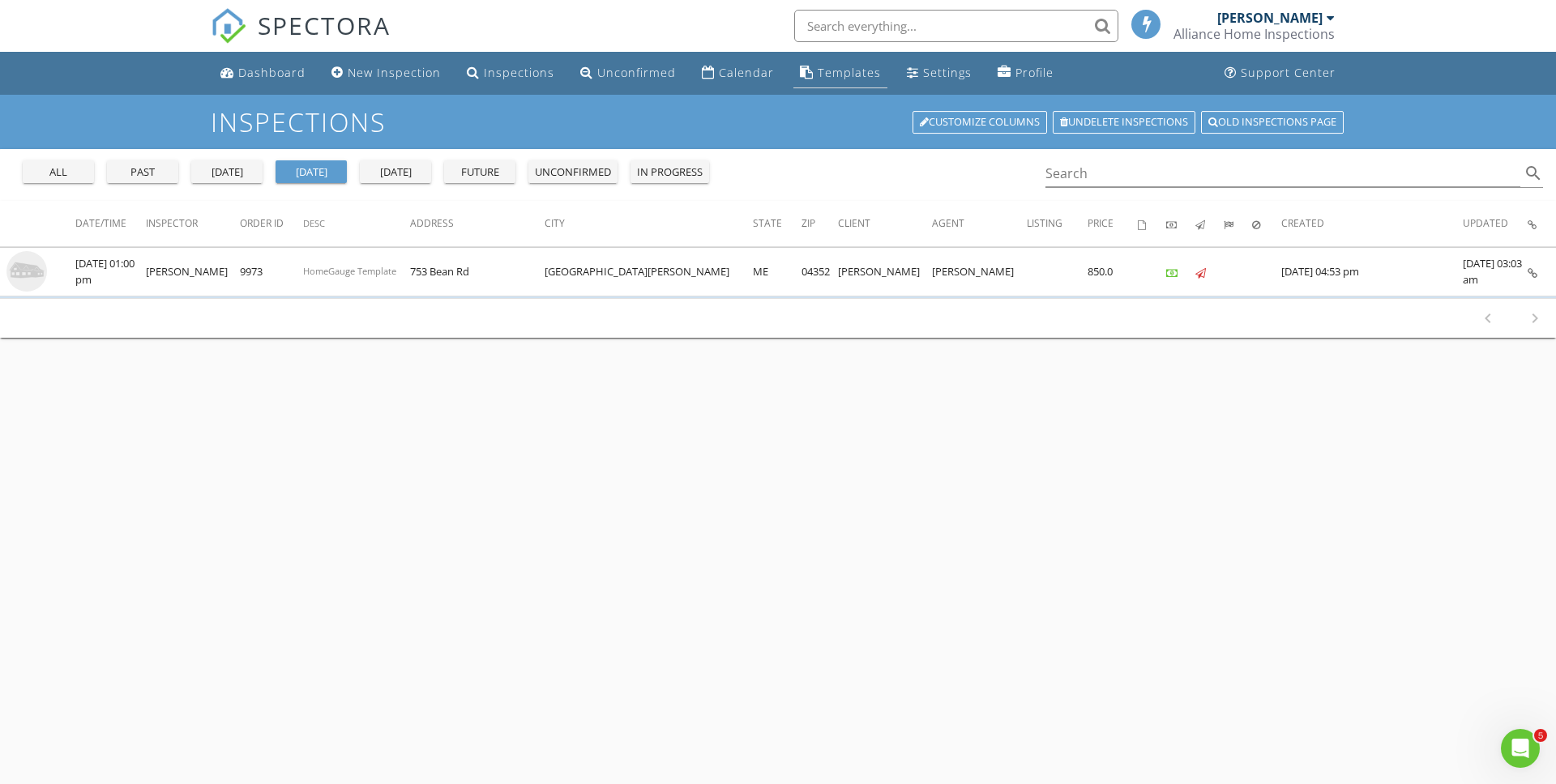 click on "Templates" at bounding box center (849, 72) 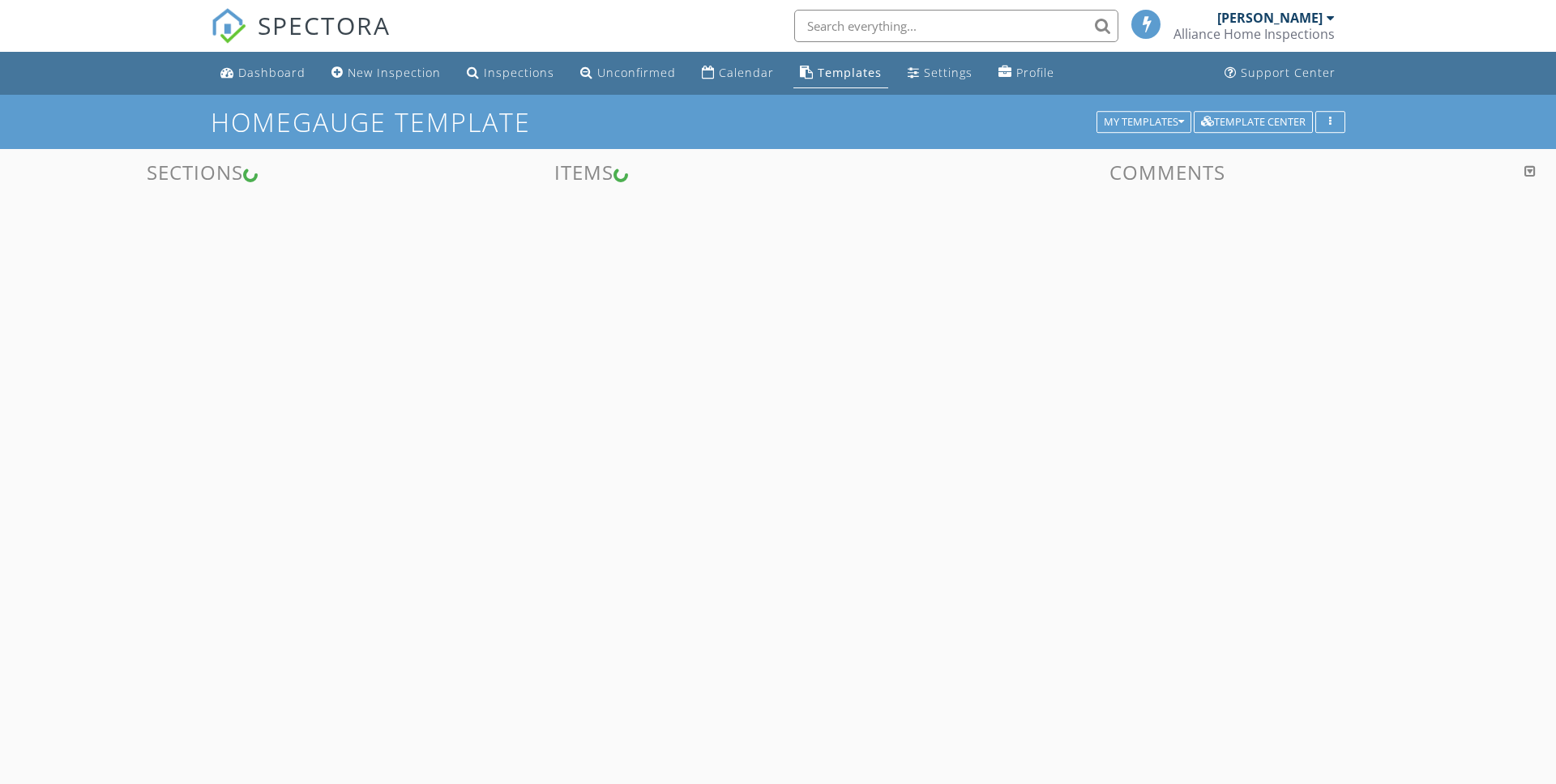 scroll, scrollTop: 0, scrollLeft: 0, axis: both 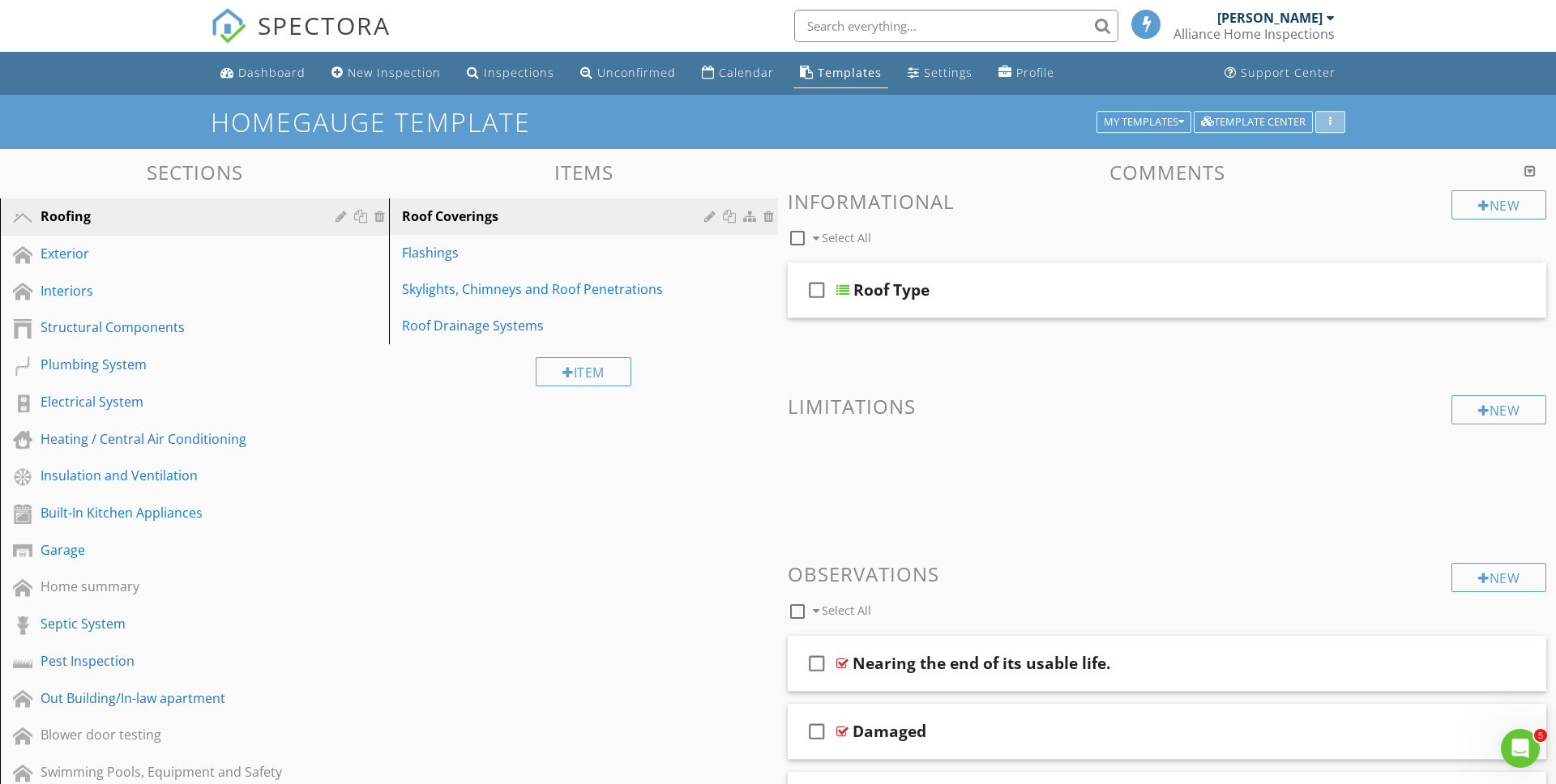 click at bounding box center (1330, 122) 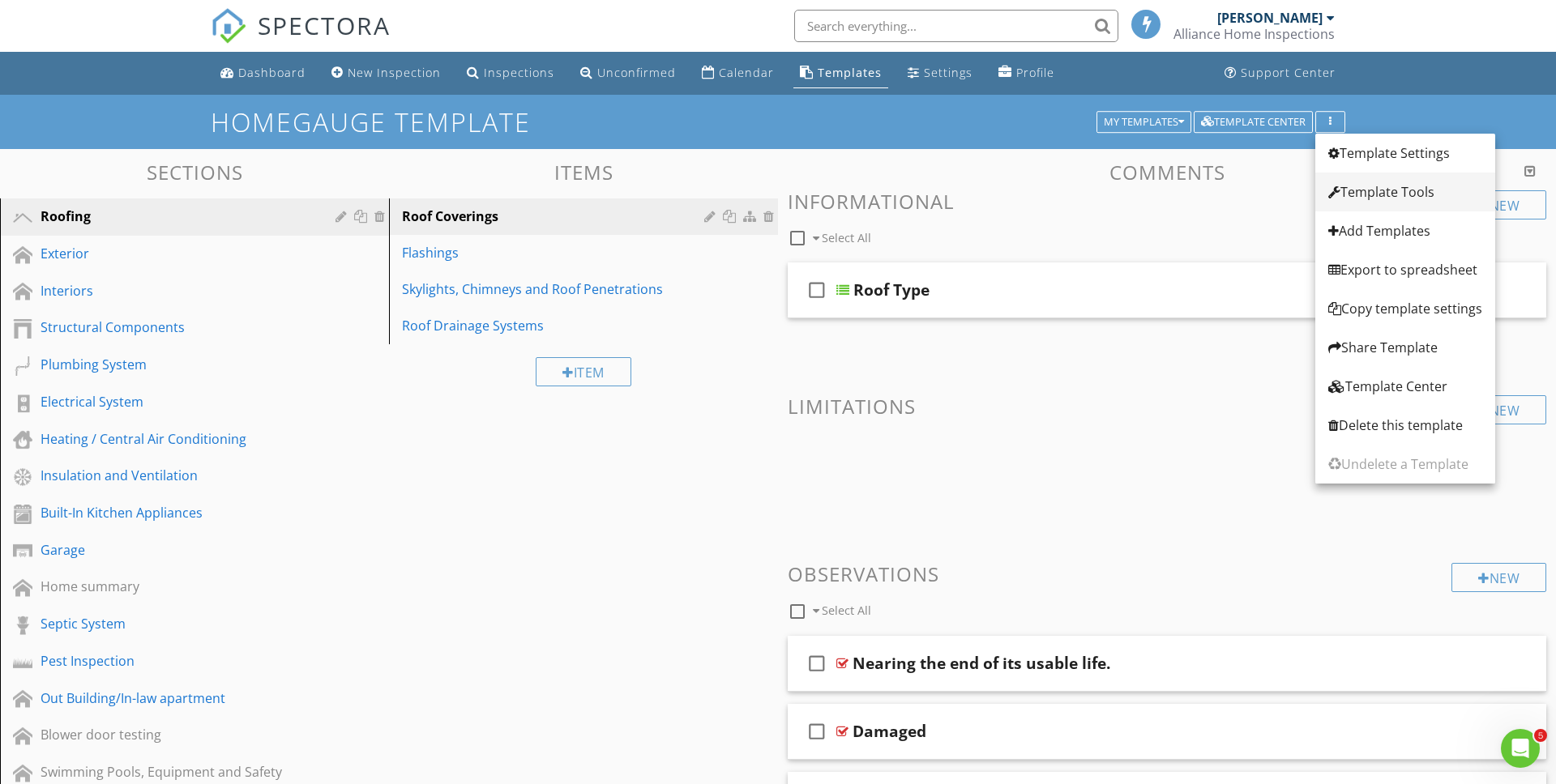 click on "Template Tools" at bounding box center [1405, 192] 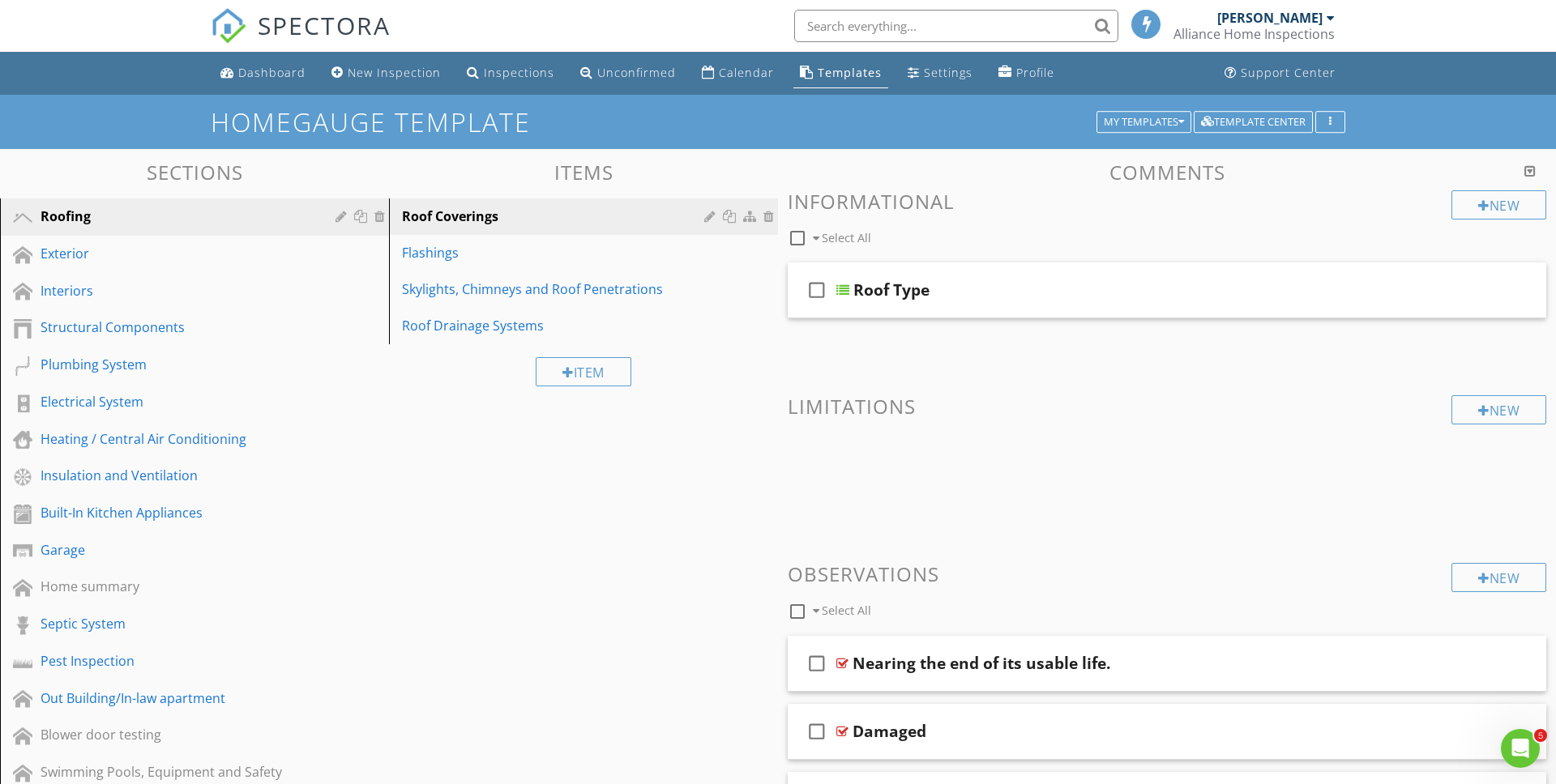 click at bounding box center [778, 392] 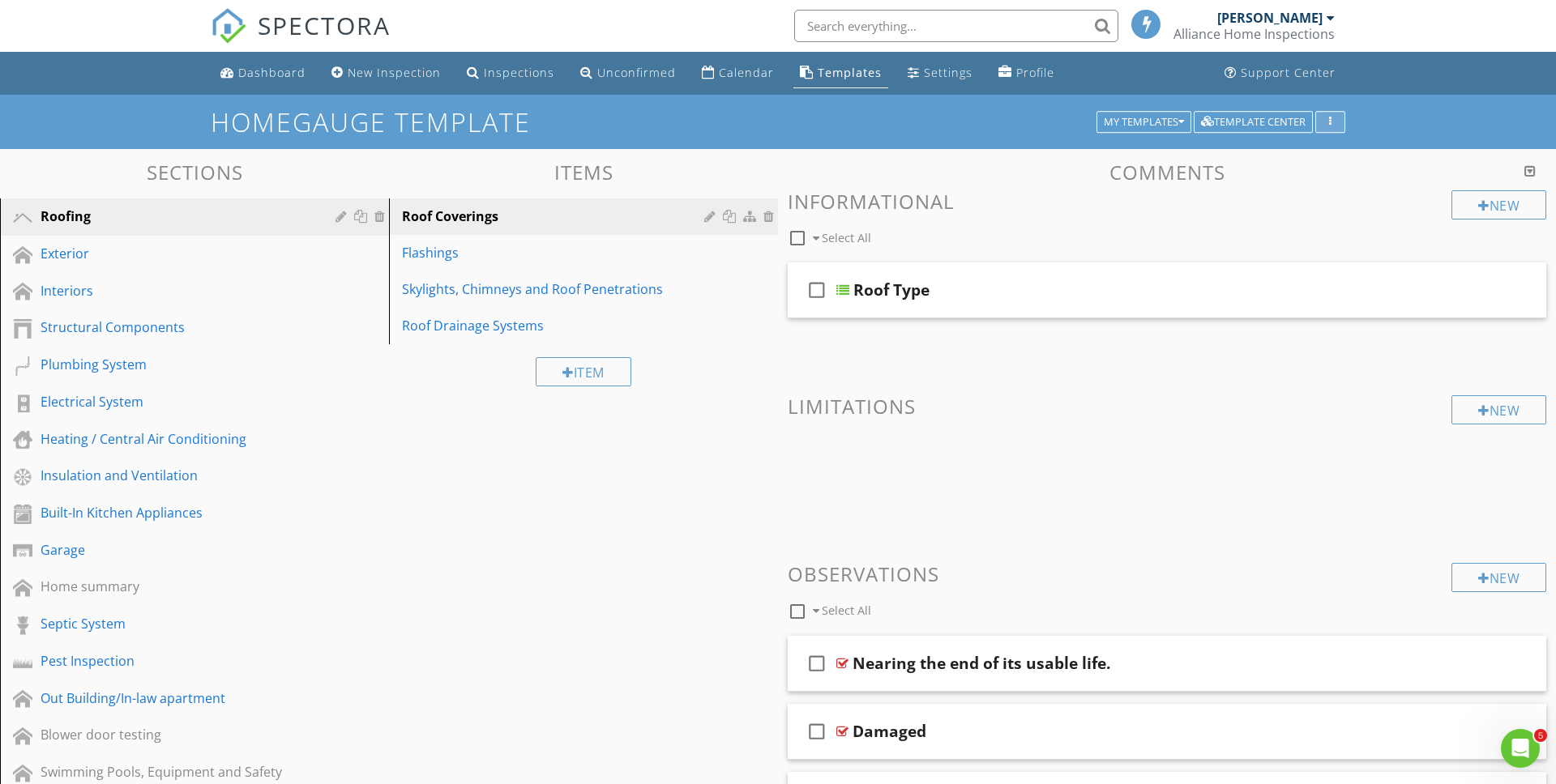 click at bounding box center (1330, 122) 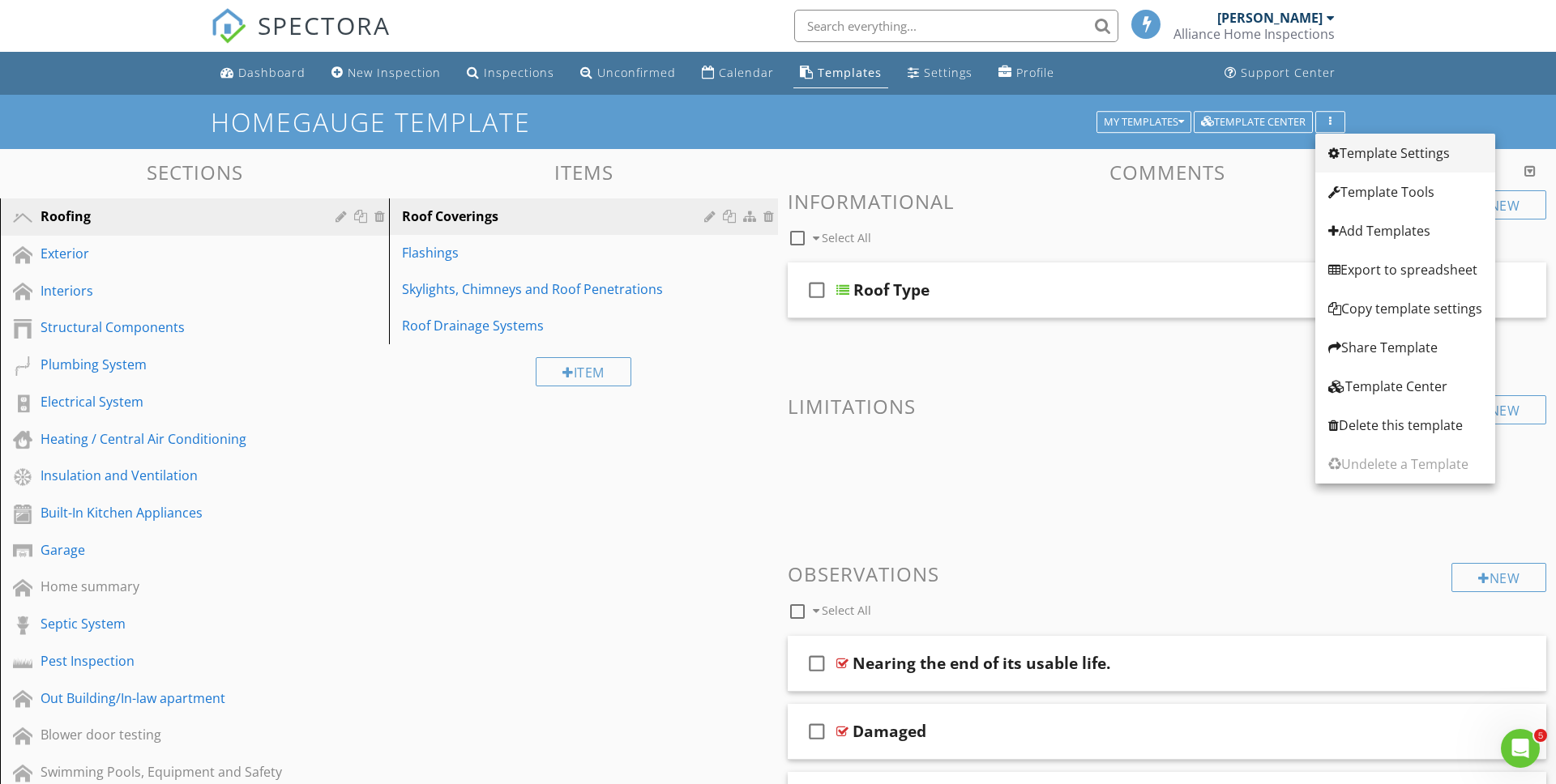 click on "Template Settings" at bounding box center (1405, 153) 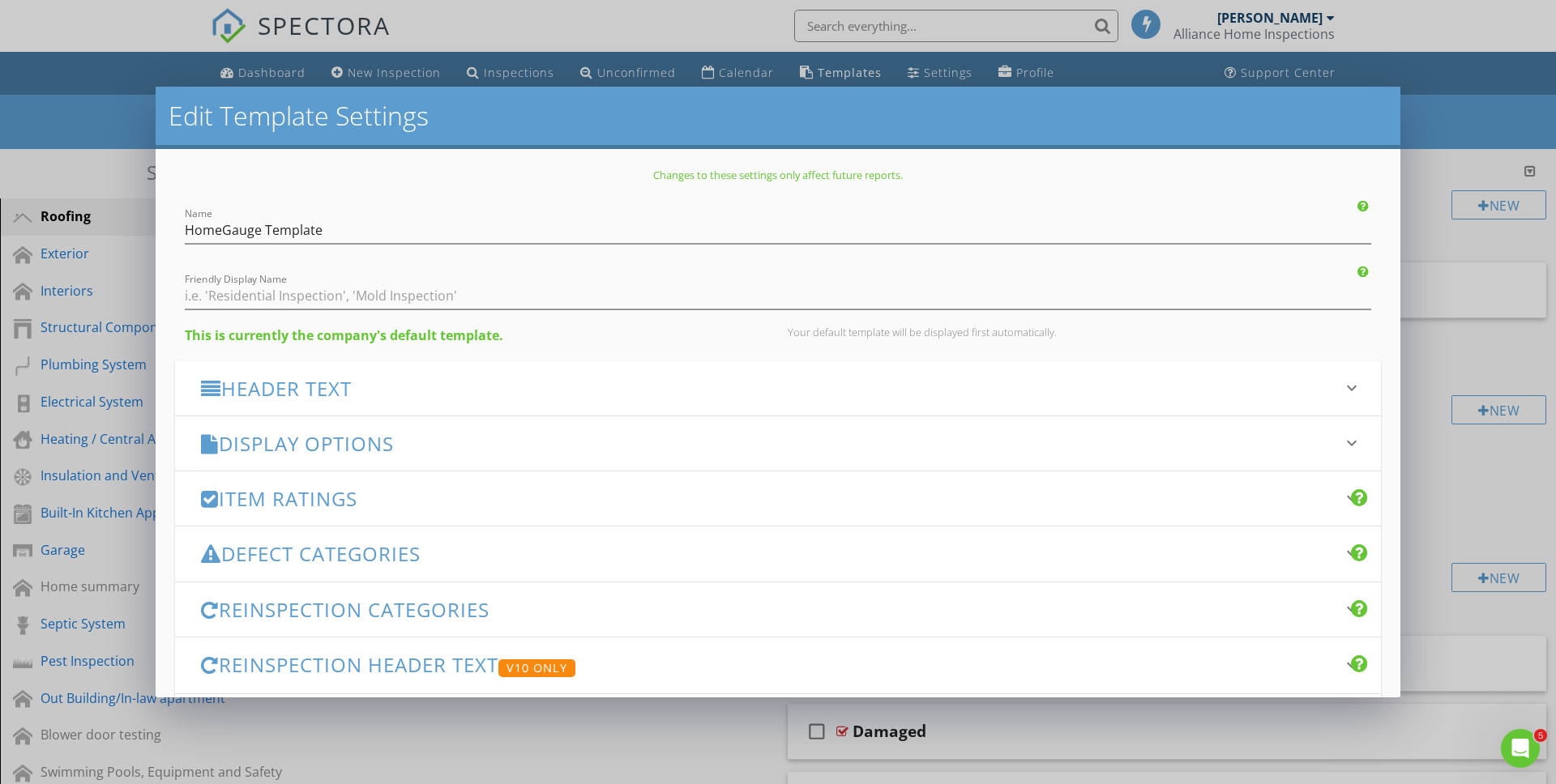 scroll, scrollTop: 134, scrollLeft: 0, axis: vertical 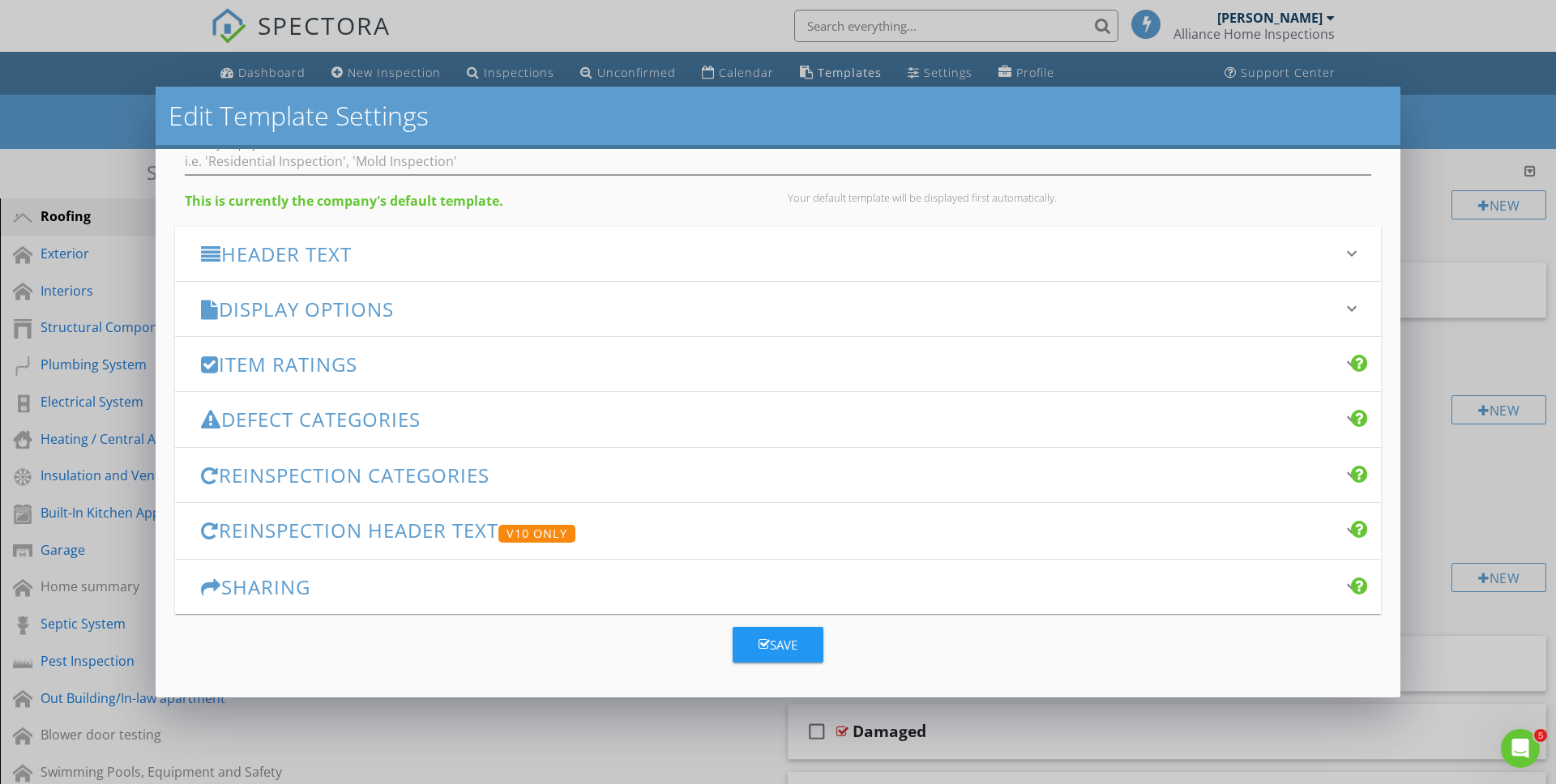 drag, startPoint x: 699, startPoint y: 326, endPoint x: 701, endPoint y: 718, distance: 392.0051 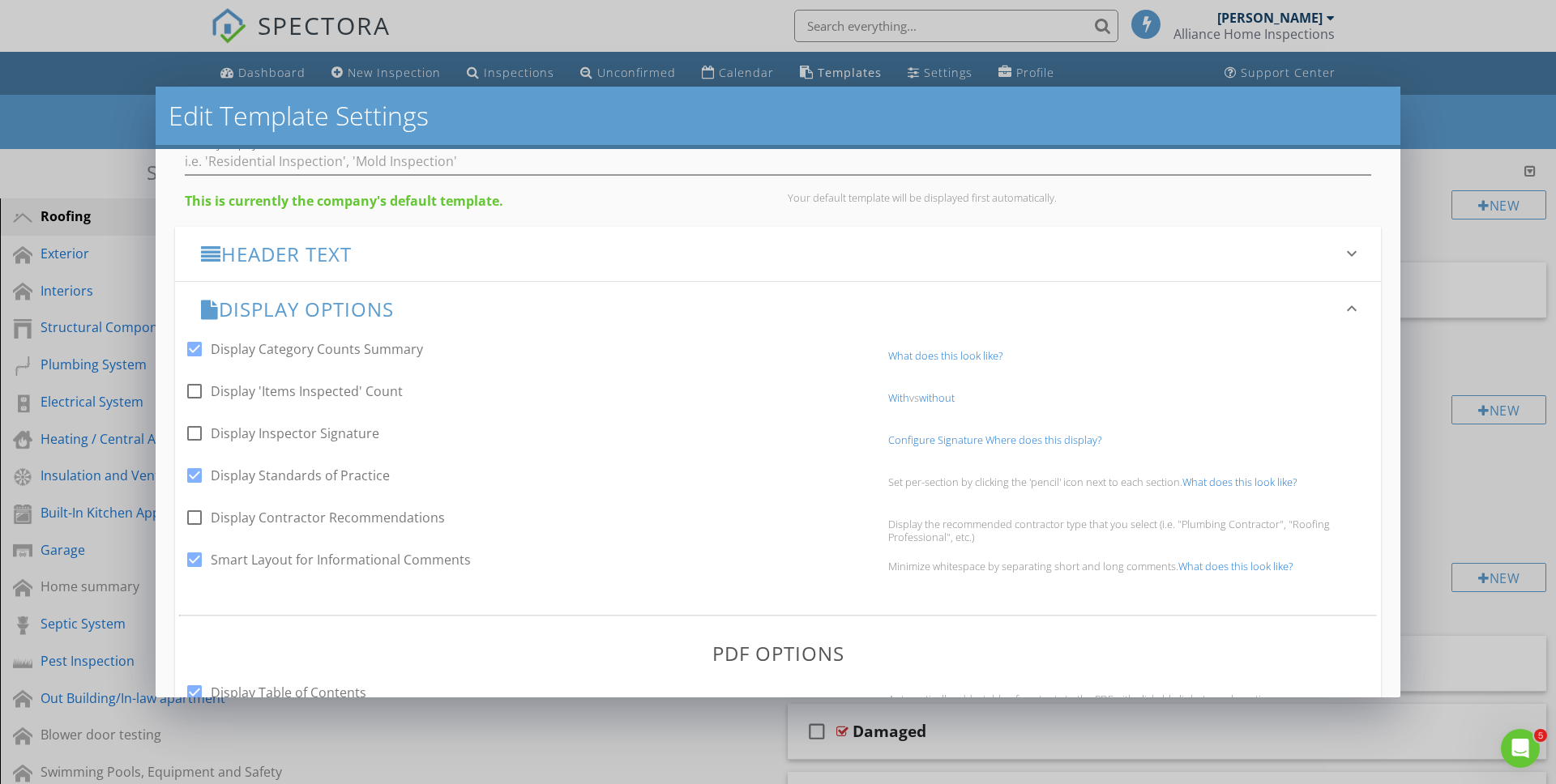 click on "Edit Template Settings   Changes to these settings only affect future reports.     Name HomeGauge Template     Friendly Display Name
This is currently the company's default template.
Your default template will be displayed first
automatically.
Header Text
keyboard_arrow_down   Full Report Header Text   Inline Style XLarge Large Normal Small Light Small/Light Bold Italic Underline Colors Ordered List Unordered List Align Align Left Align Center Align Right Align Justify Insert Link Insert Image Insert Video Insert Table Code View Clear Formatting What to expect from our inspection:  The home inspection will not reveal every issue that exists or ever could exist, but only those material defects observed on the date of the inspection. If personal items are within home at time of inspection we may not be able to see all areas due to this. We recommend that all areas of home be open to access as well. IMPORTANT-    IMPORTANT:" at bounding box center [778, 392] 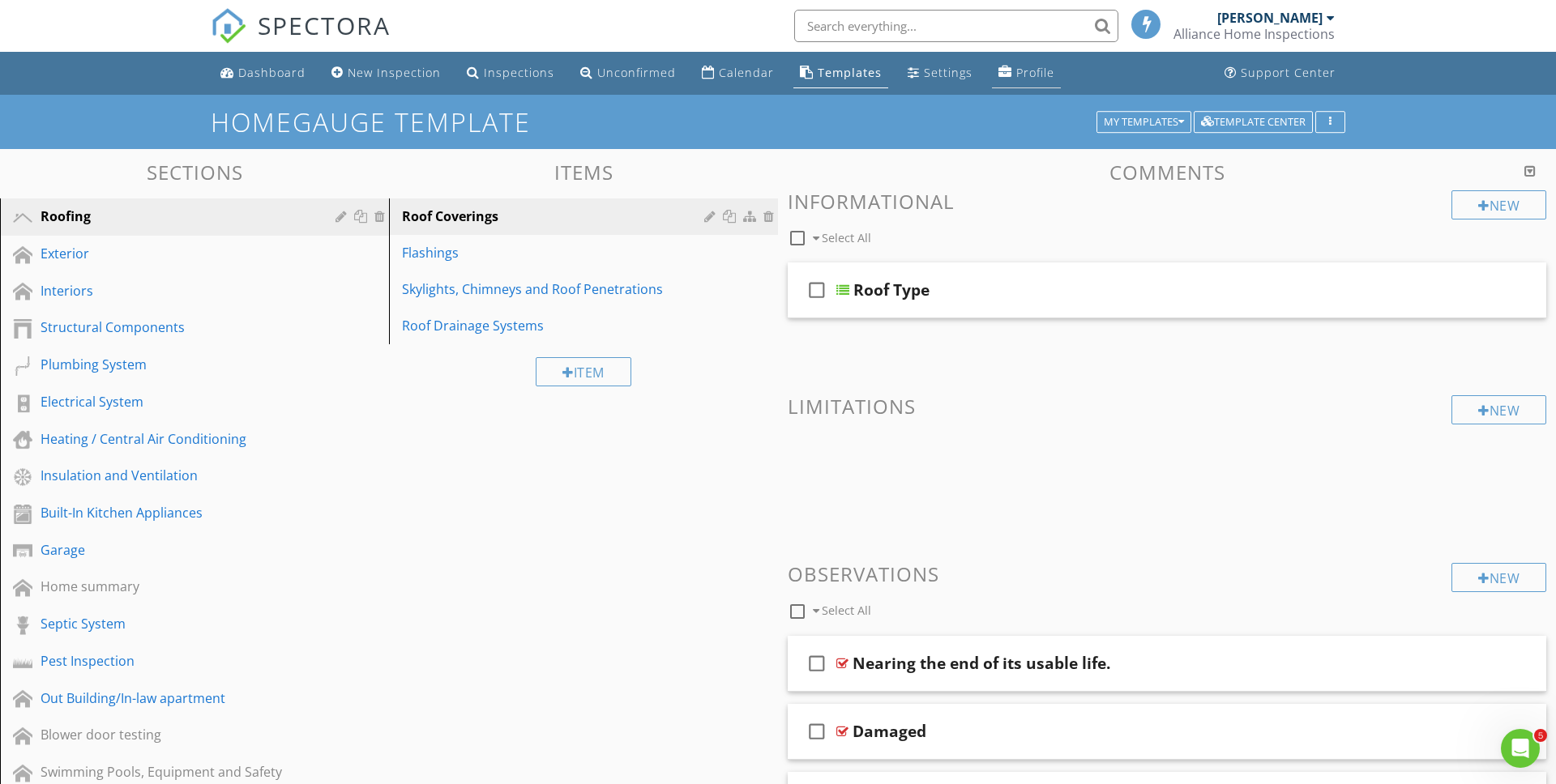 click at bounding box center (1005, 72) 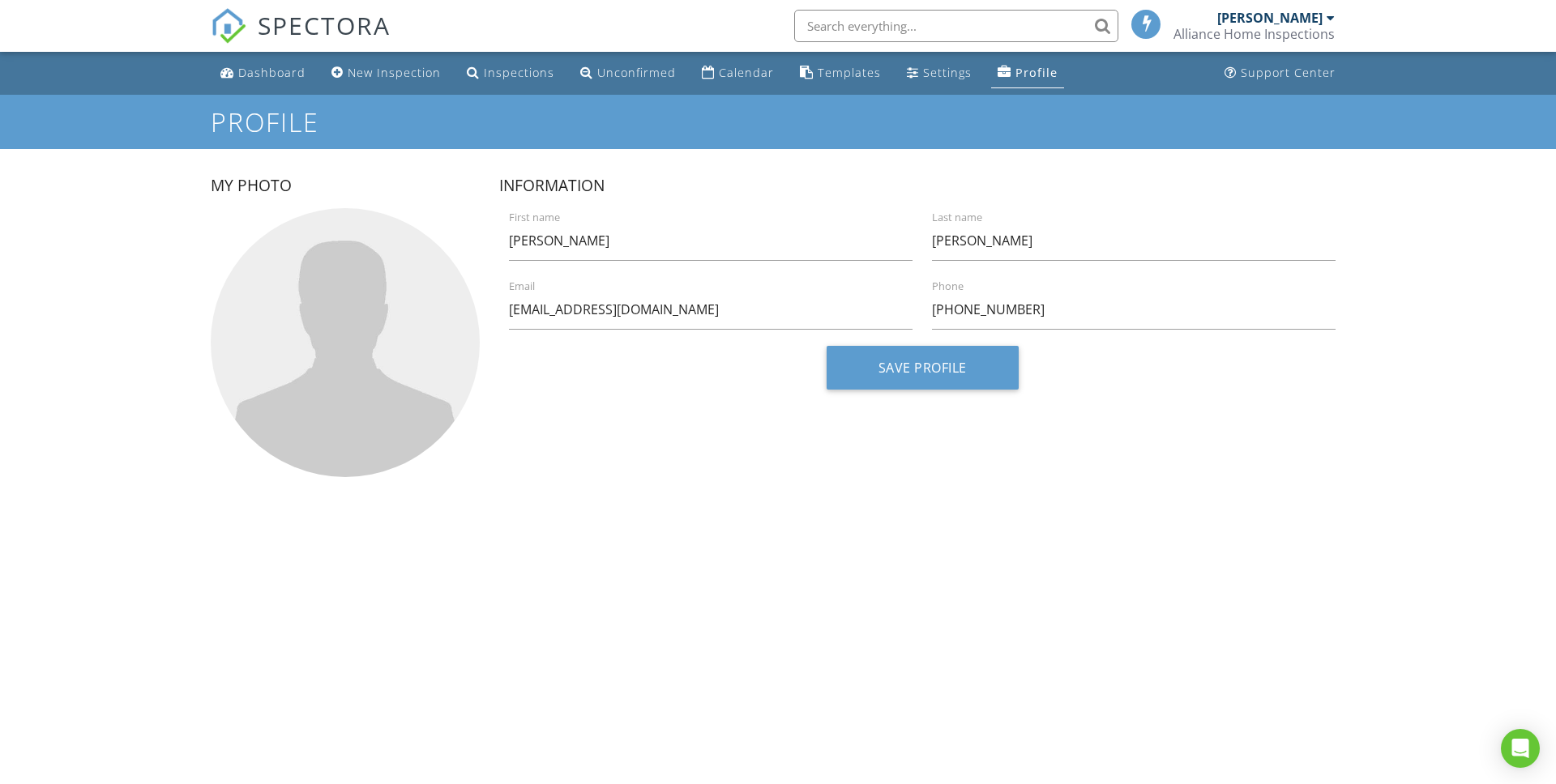scroll, scrollTop: 0, scrollLeft: 0, axis: both 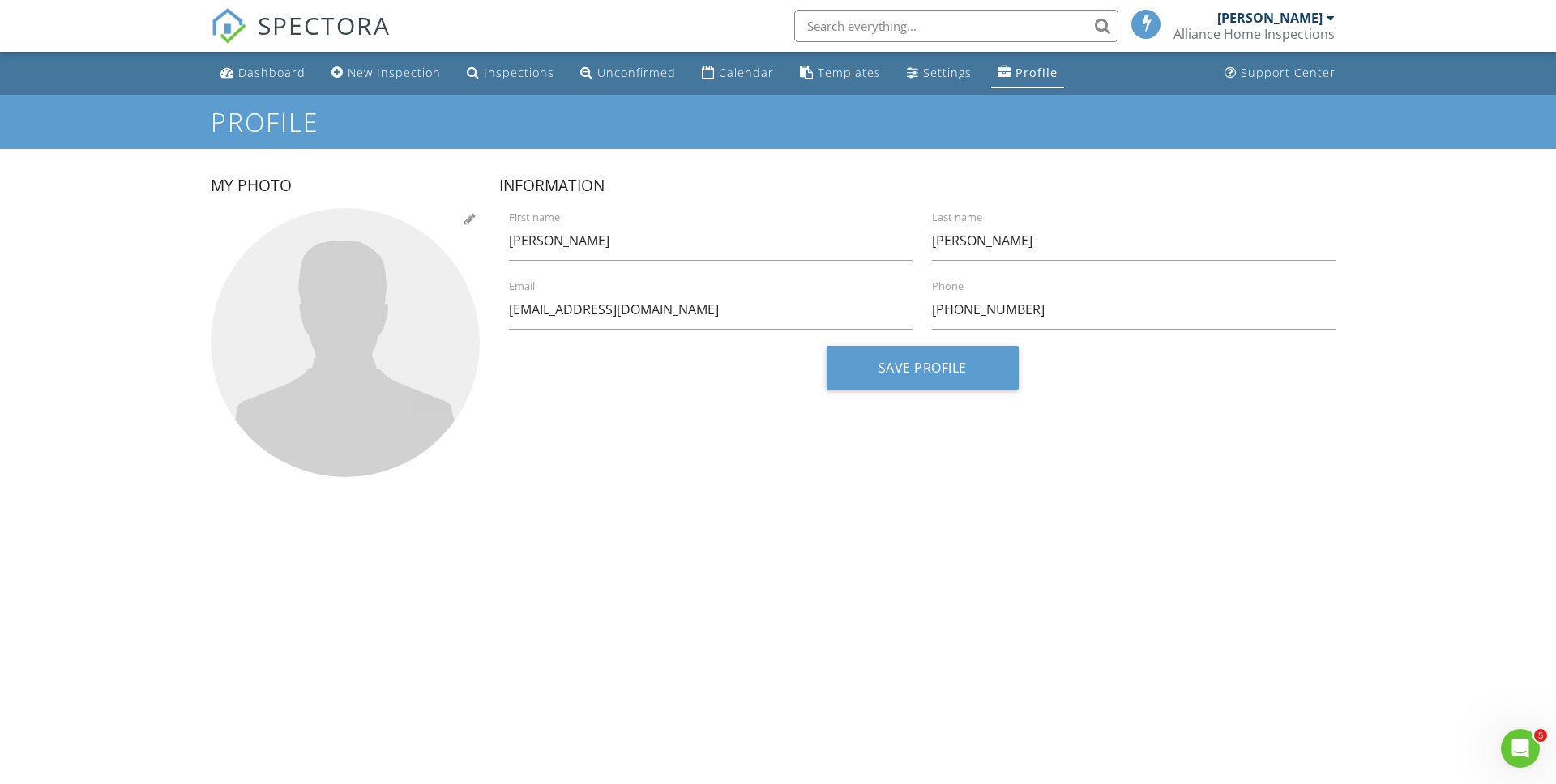 click at bounding box center (345, 343) 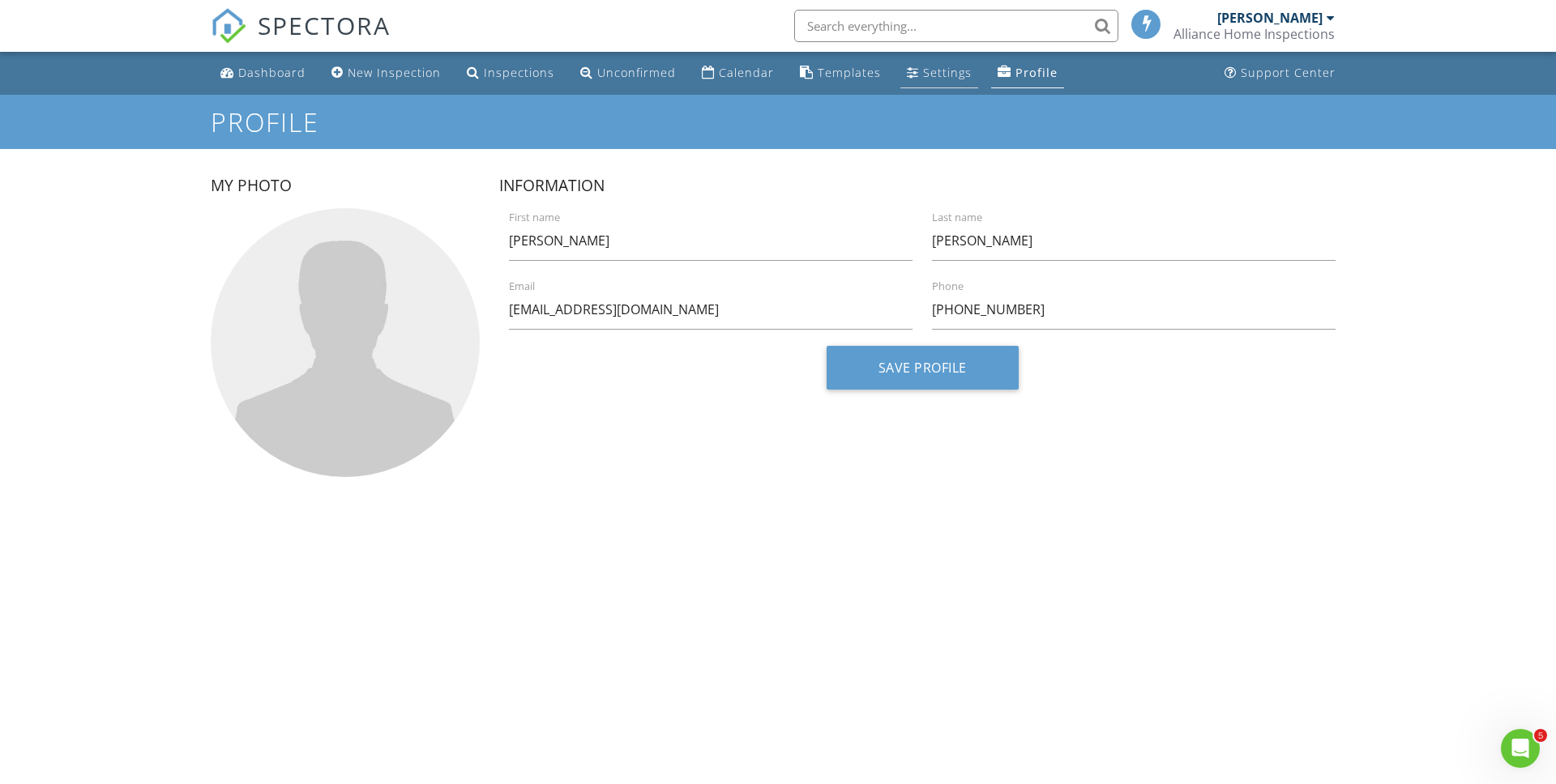 click on "Settings" at bounding box center (939, 73) 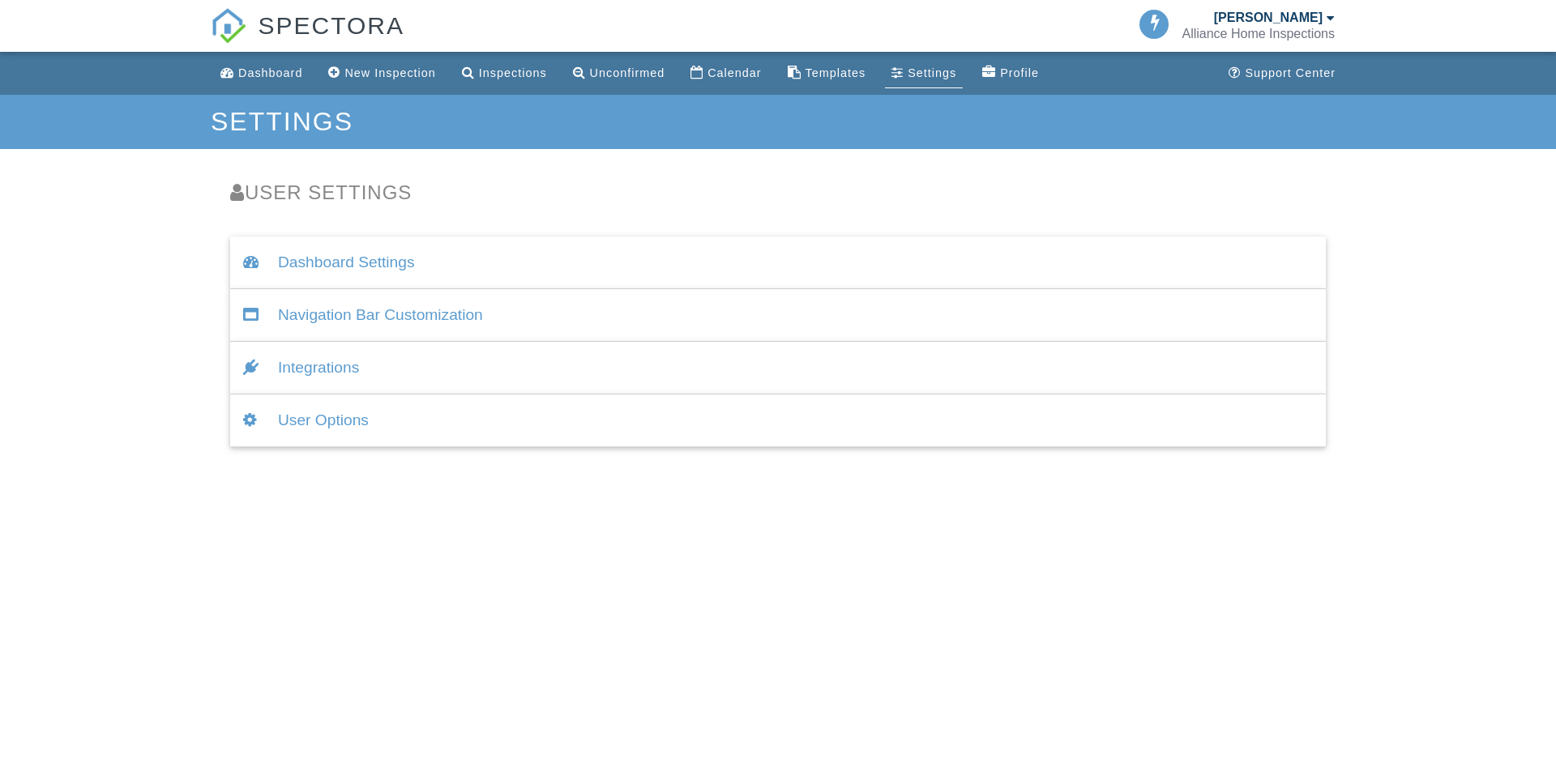 scroll, scrollTop: 0, scrollLeft: 0, axis: both 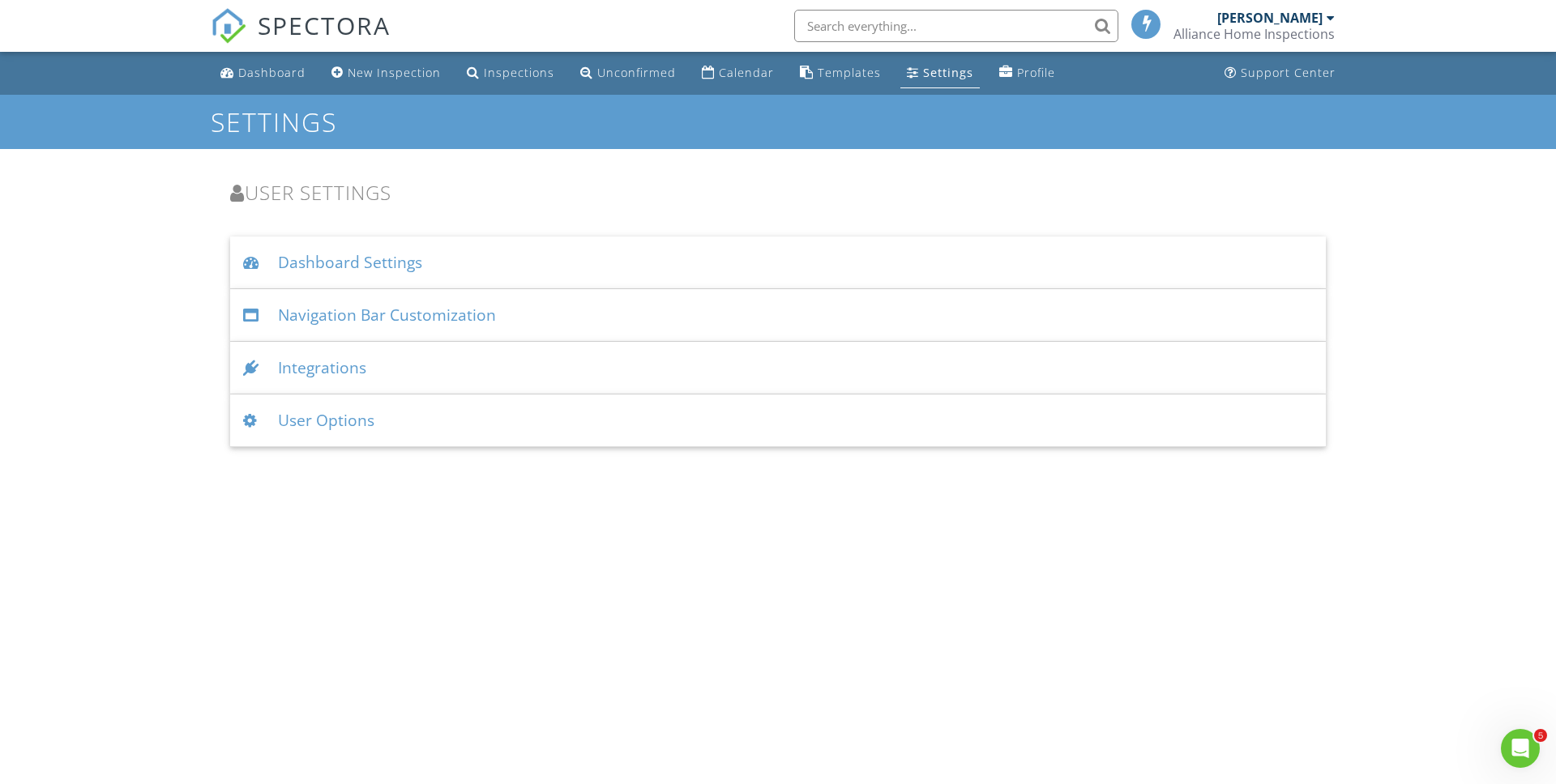 click on "Dashboard" at bounding box center [271, 72] 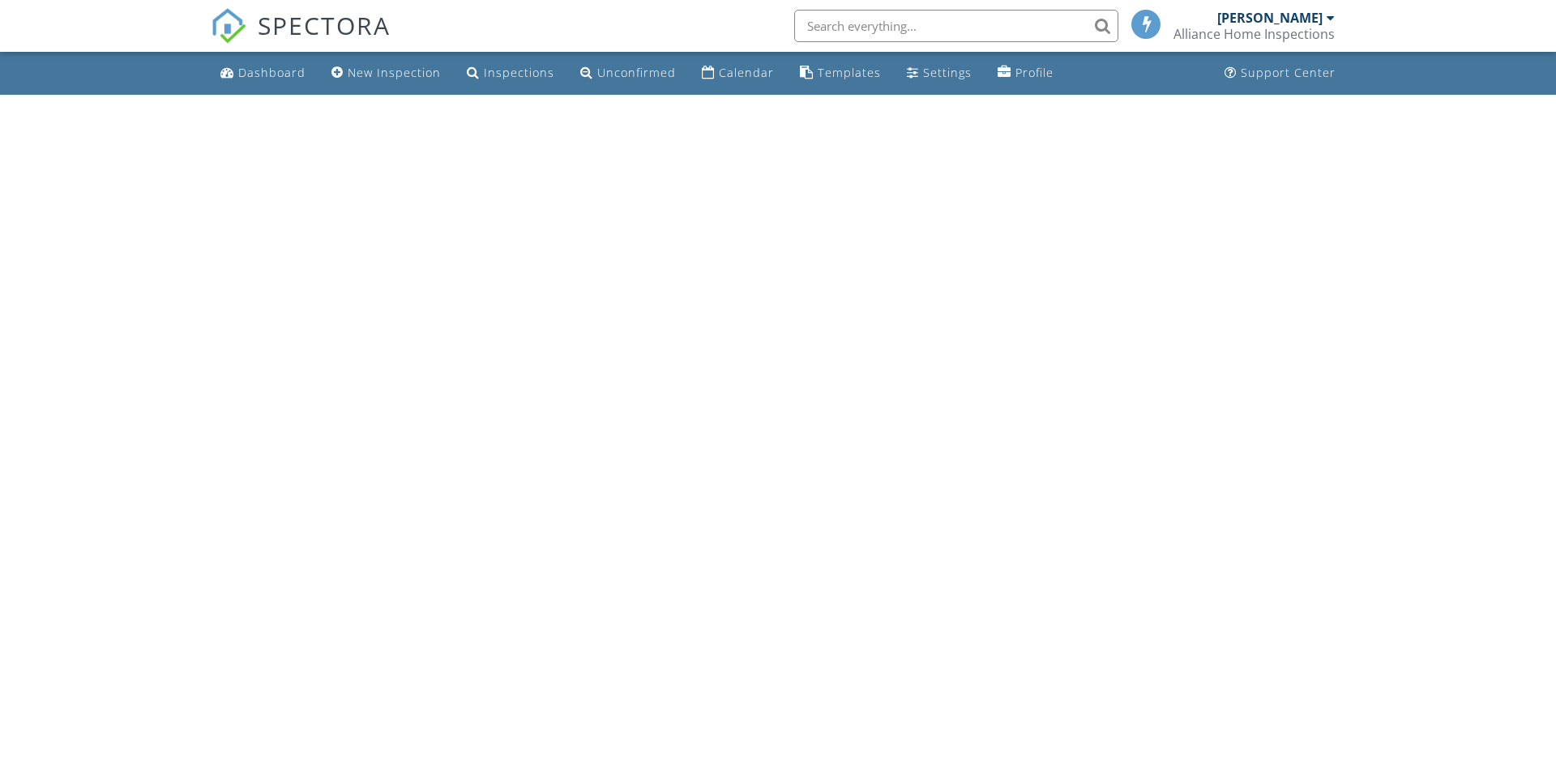 scroll, scrollTop: 0, scrollLeft: 0, axis: both 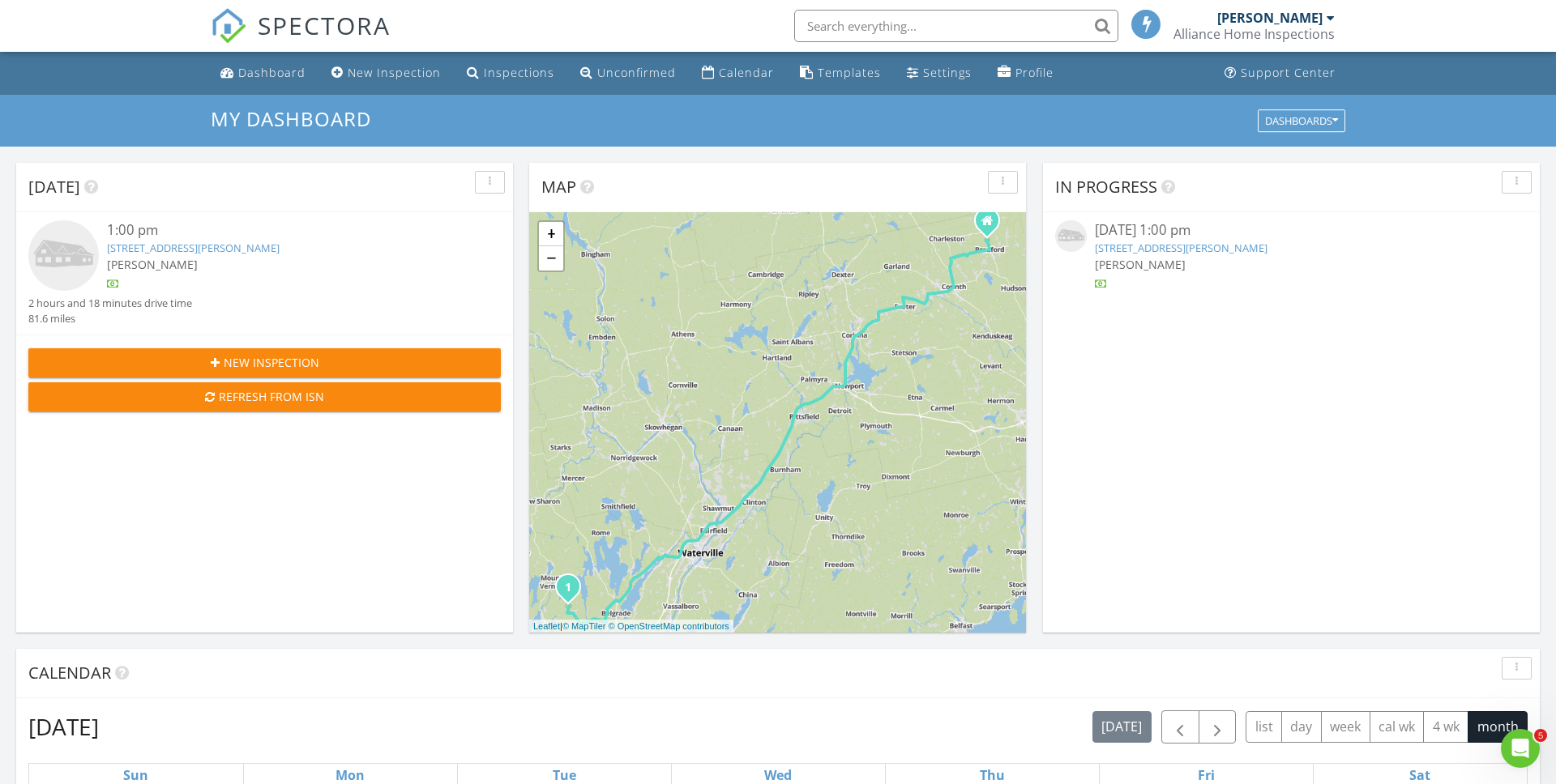 click on "753 Bean Rd, Mount Vernon, ME 04352" at bounding box center (193, 248) 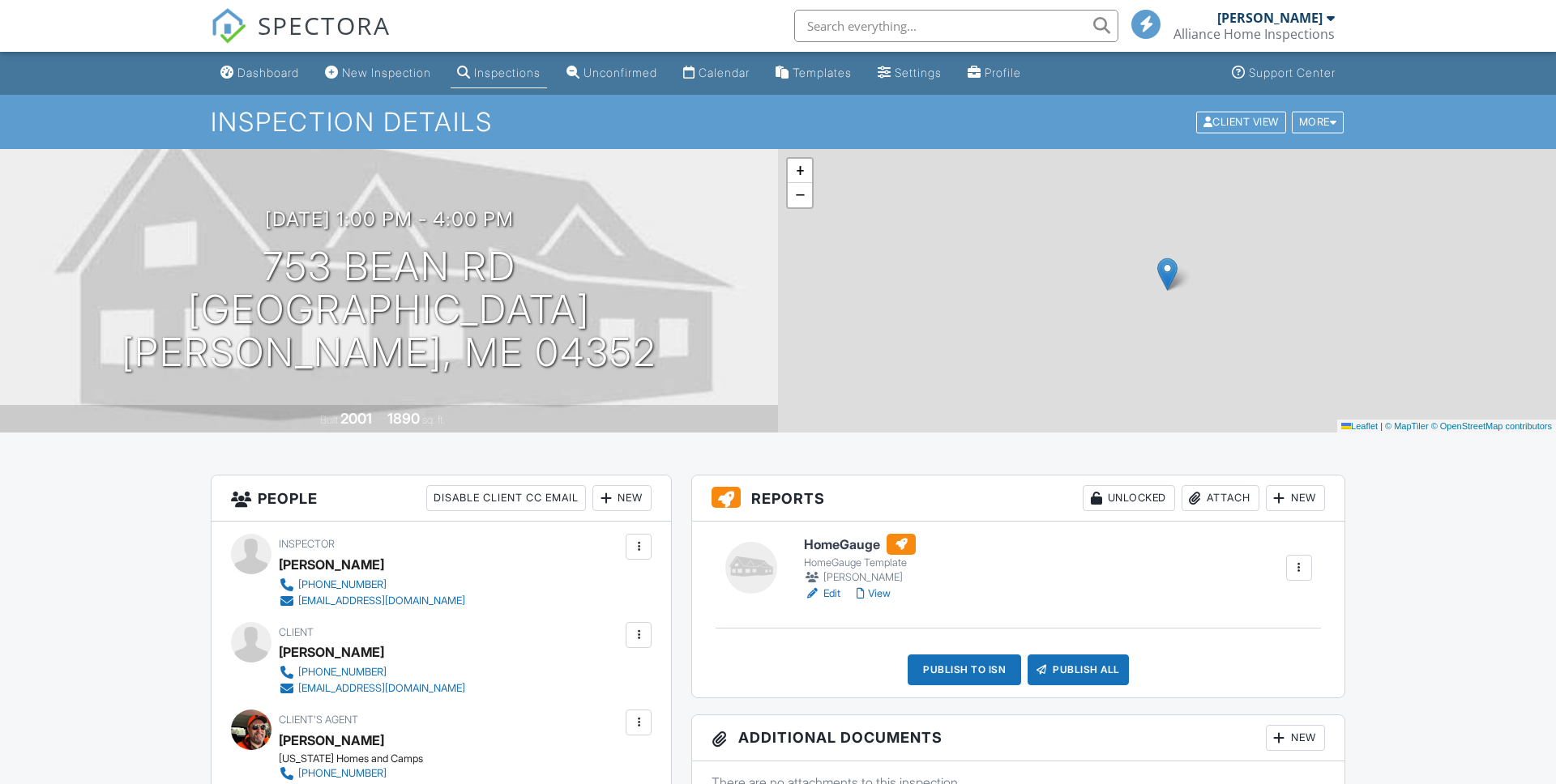 scroll, scrollTop: 0, scrollLeft: 0, axis: both 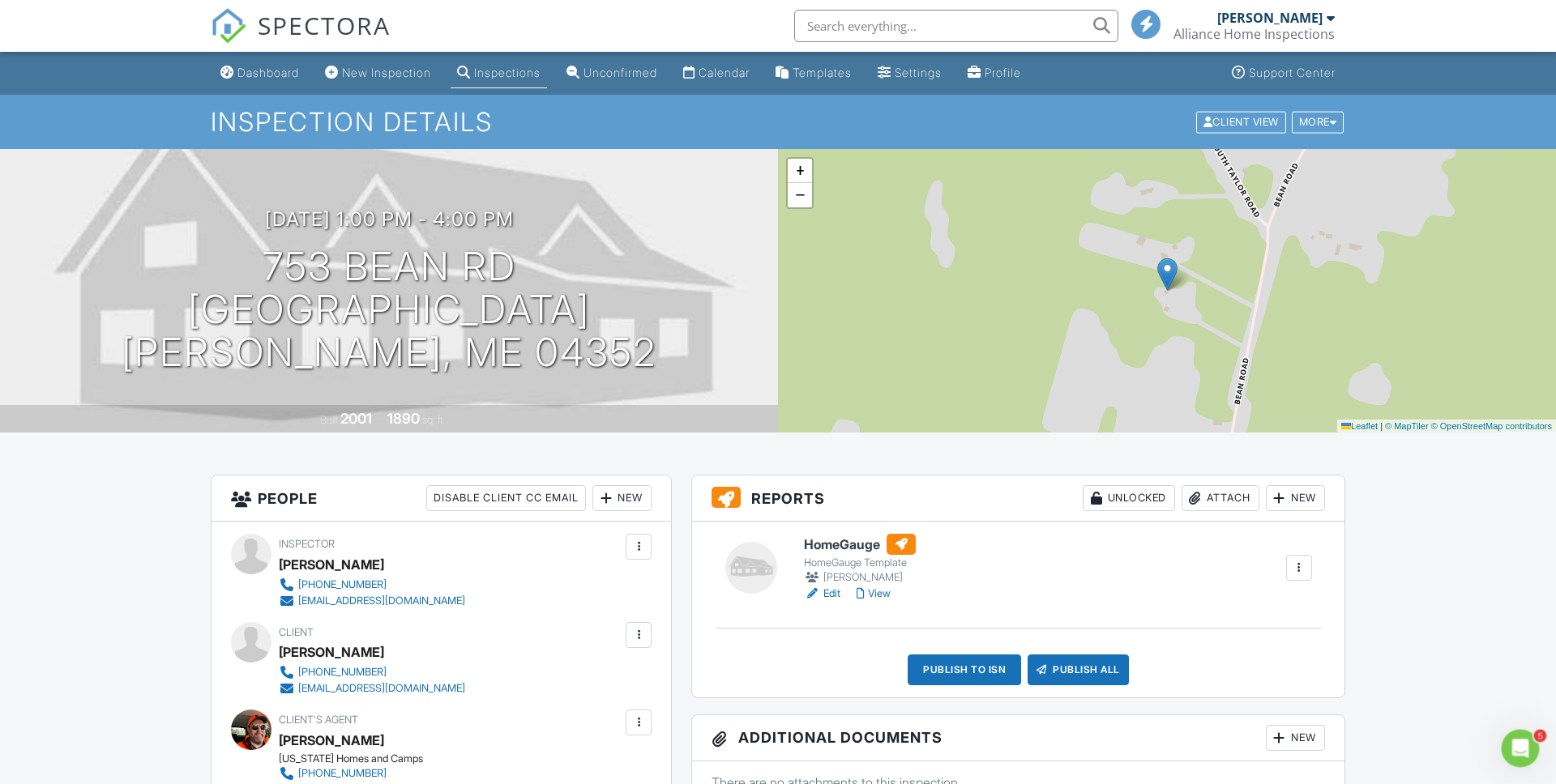 click on "Edit" at bounding box center [822, 594] 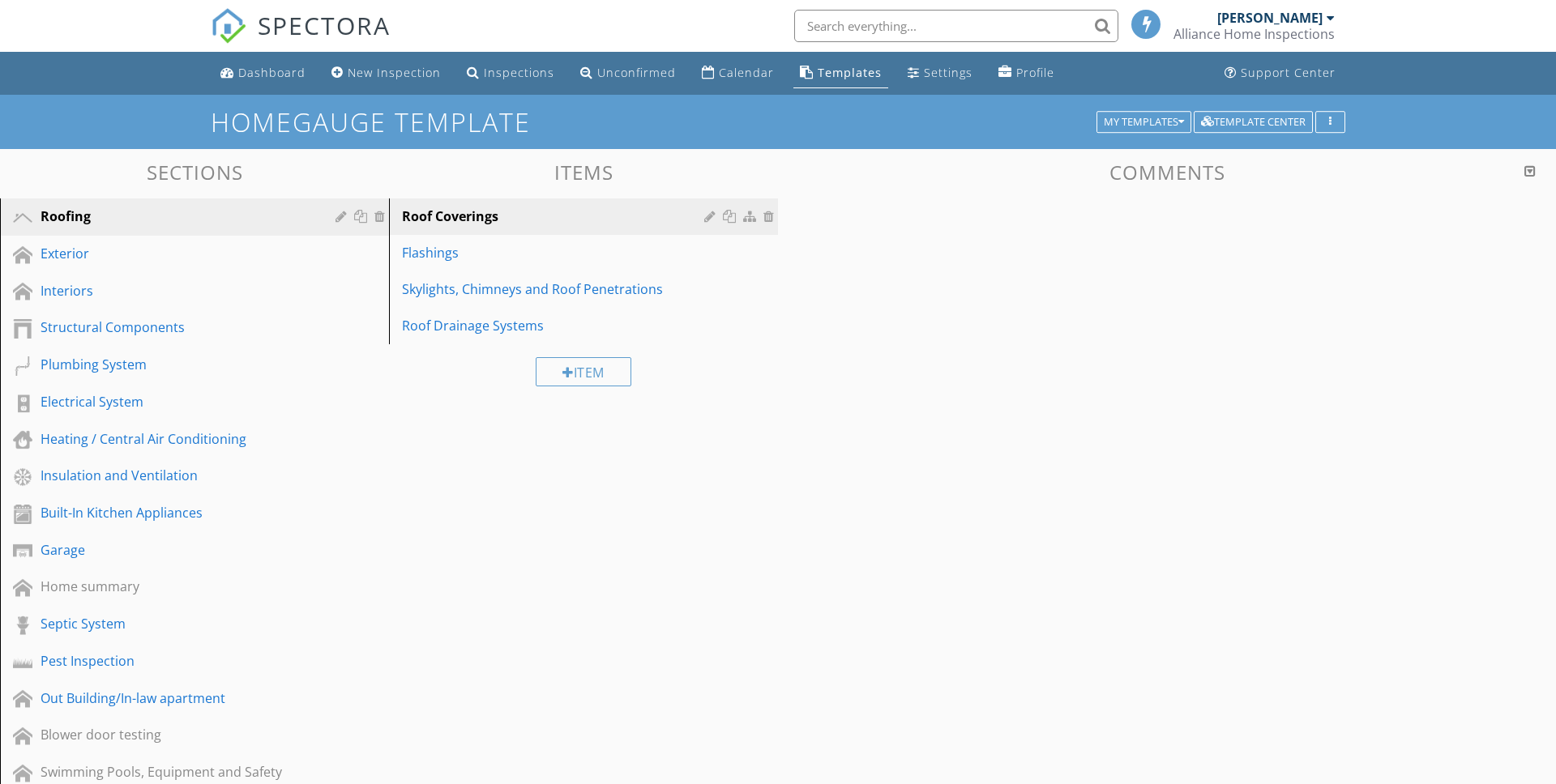 scroll, scrollTop: 0, scrollLeft: 0, axis: both 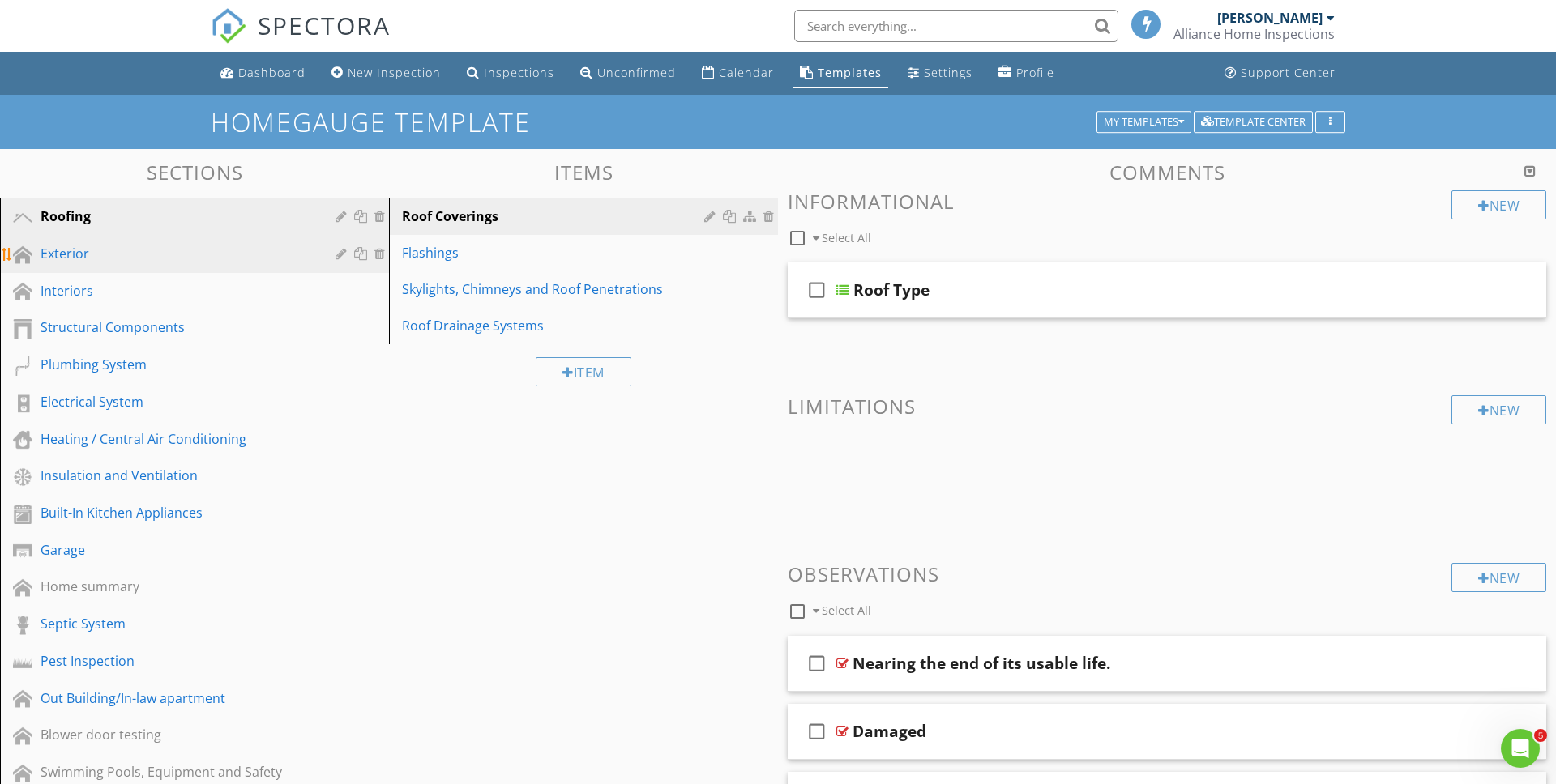 click on "Exterior" at bounding box center [197, 254] 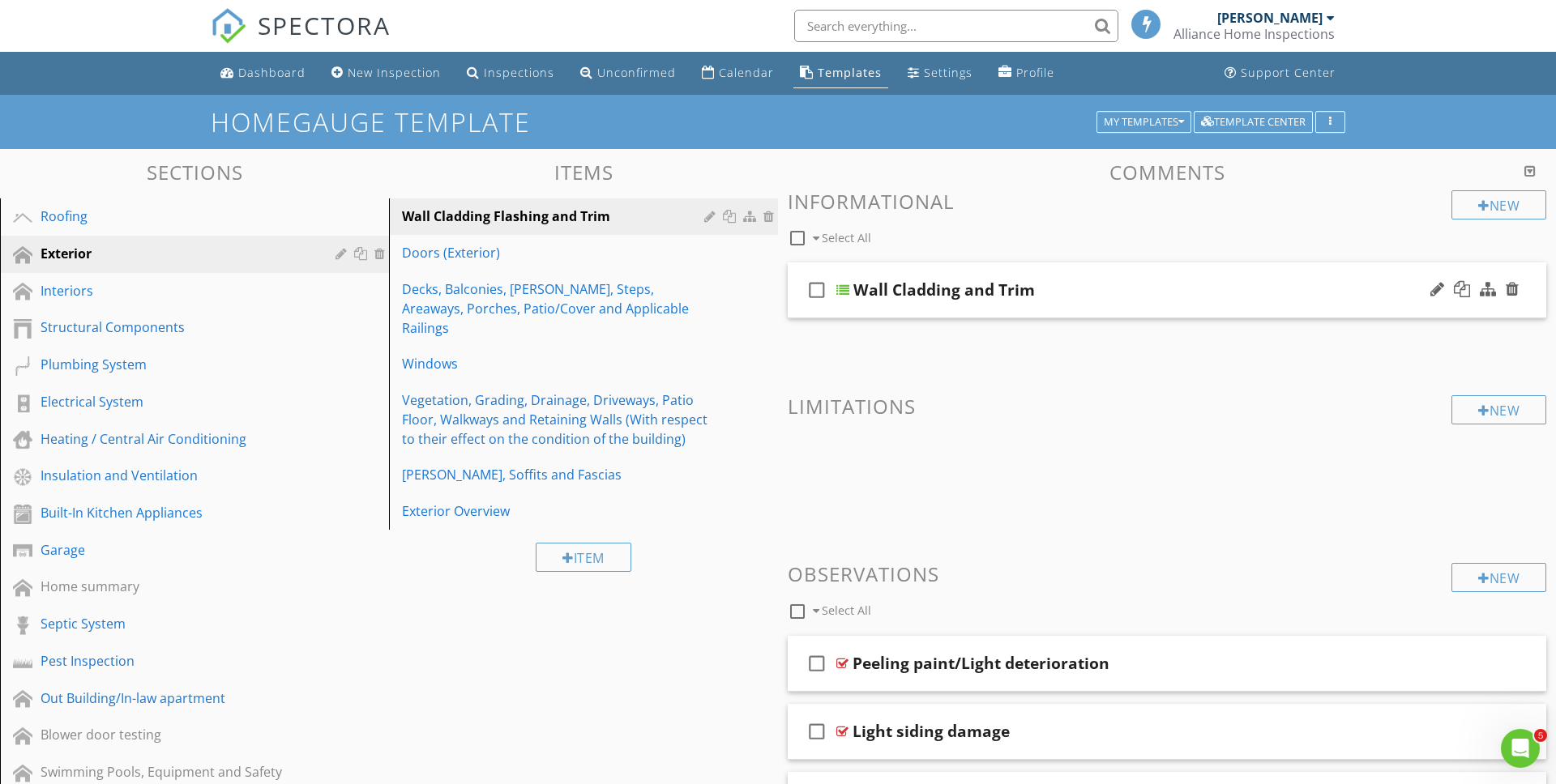 click on "Wall Cladding and Trim" at bounding box center (944, 290) 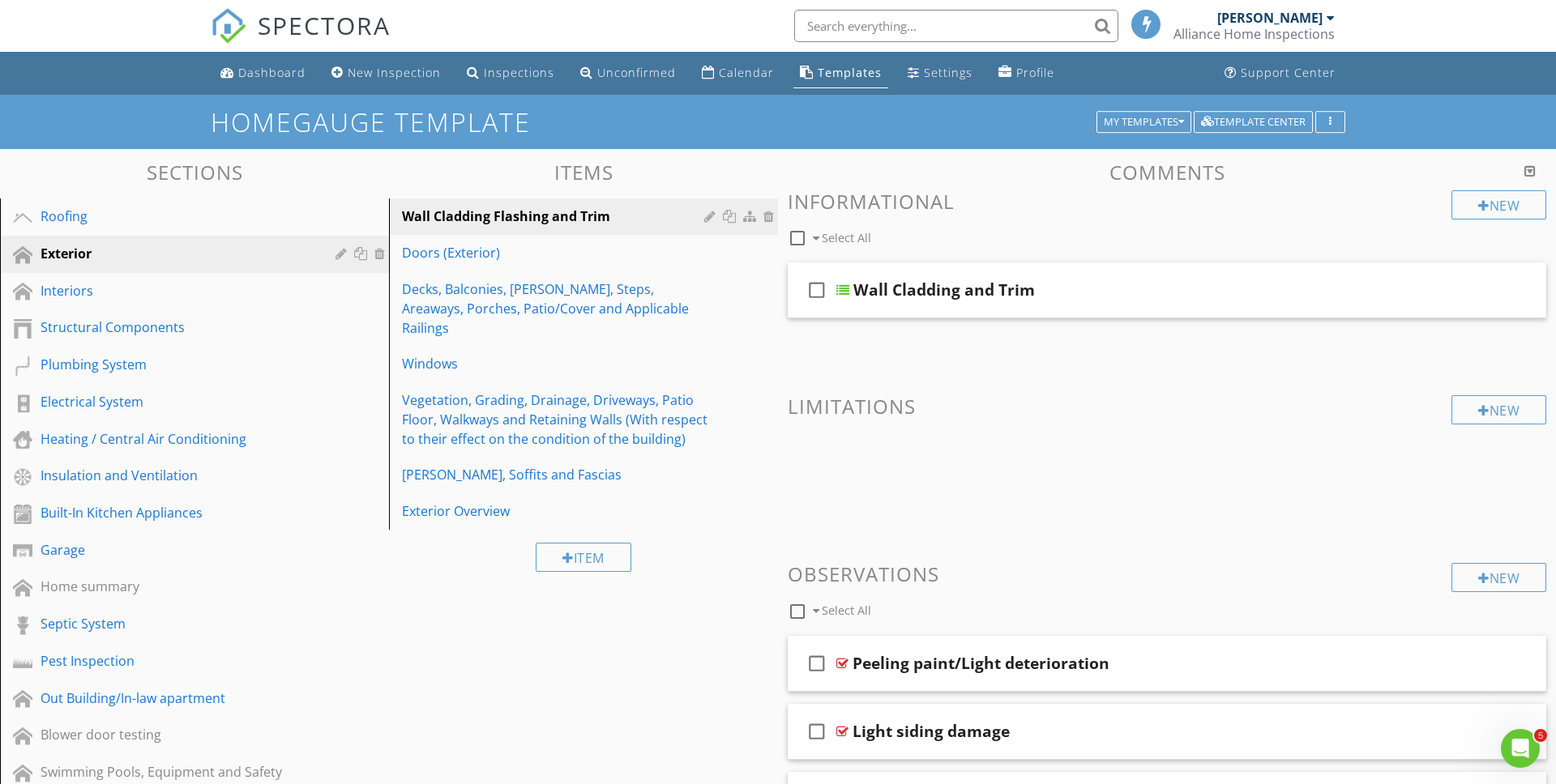 click on "New
Informational   check_box_outline_blank     Select All       check_box_outline_blank
Wall Cladding and Trim
New
Limitations
New
Observations   check_box_outline_blank     Select All     check_box_outline_blank
Peeling paint/Light deterioration
check_box_outline_blank
Light siding damage
check_box_outline_blank
Lifted nails need to be secured
check_box_outline_blank
Needs to be secured
check_box_outline_blank
Possible asbestos siding
check_box_outline_blank
Recommend cutting back trees
check_box_outline_blank
Recommendation for pressure washing
check_box_outline_blank" at bounding box center [1167, 713] 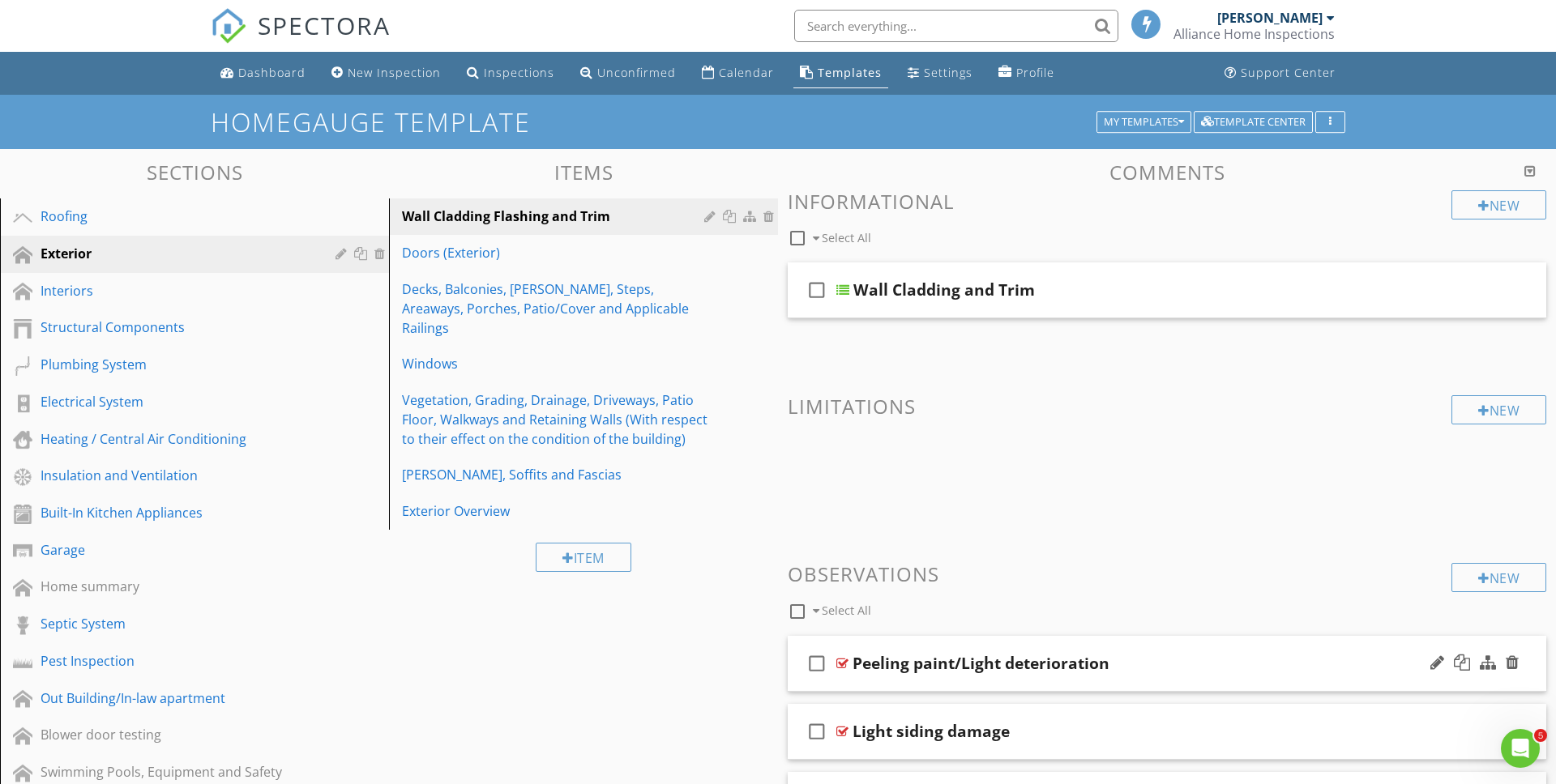 click on "Peeling paint/Light deterioration" at bounding box center (981, 663) 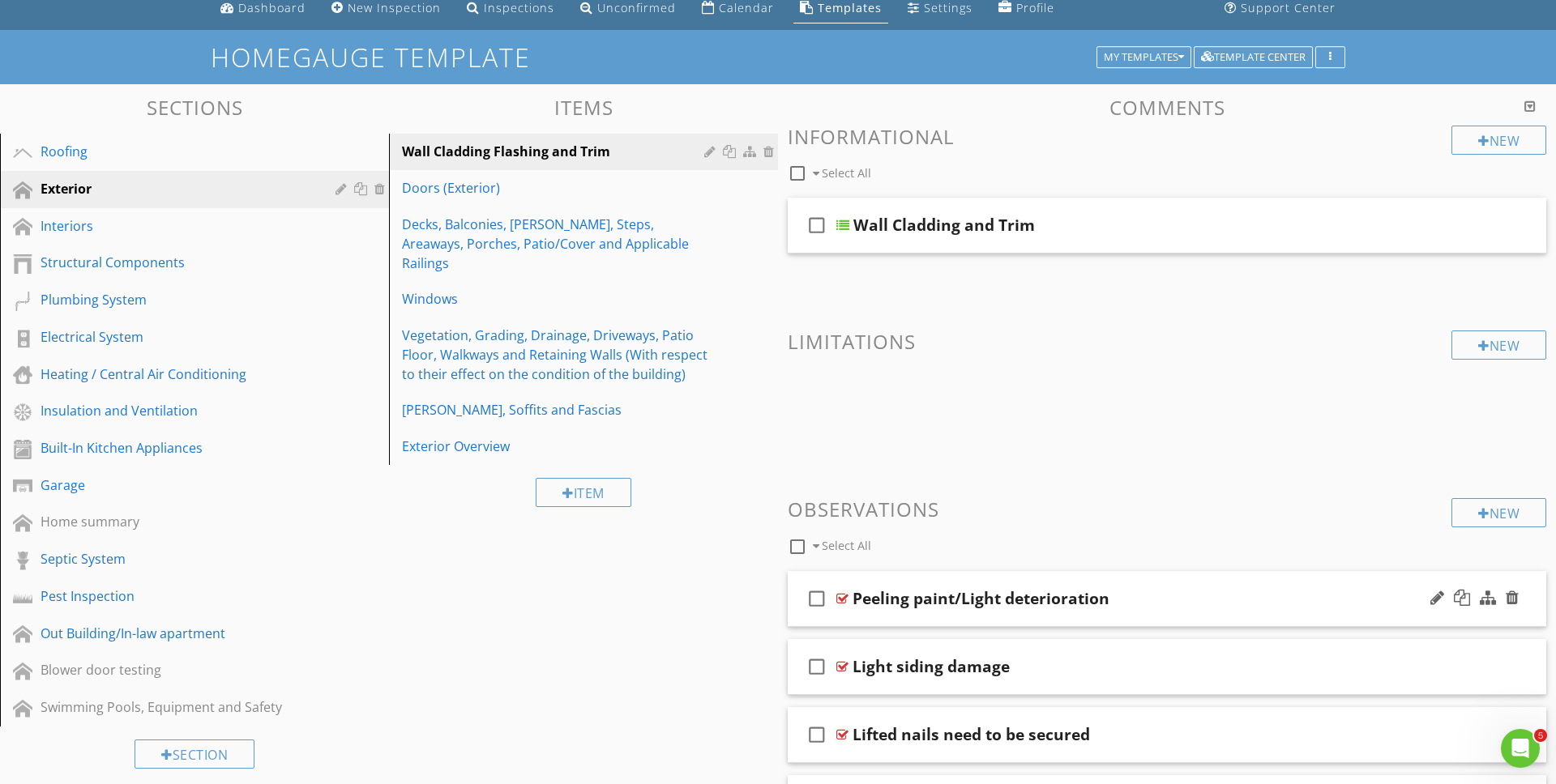 scroll, scrollTop: 97, scrollLeft: 0, axis: vertical 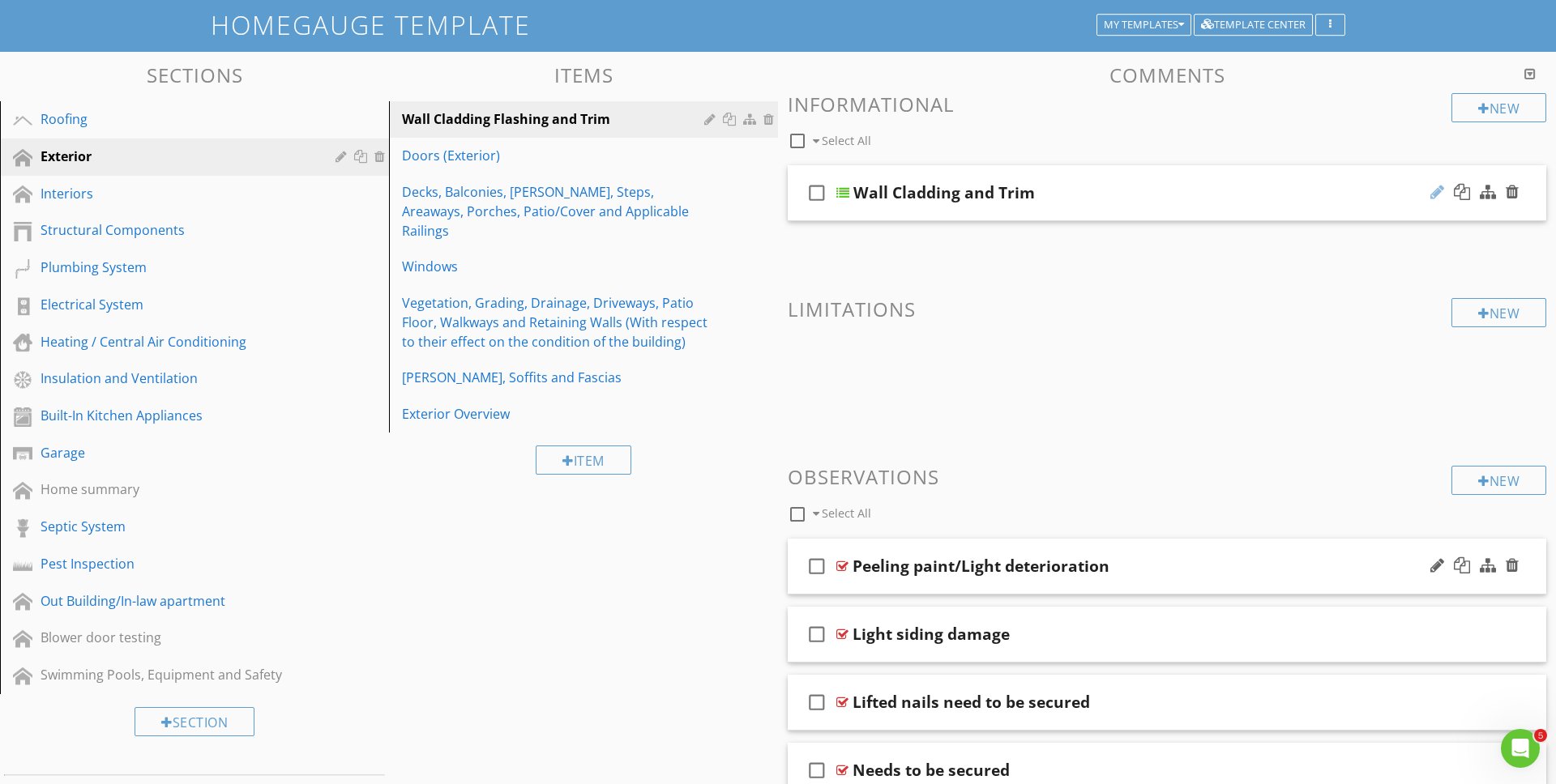 click at bounding box center (1437, 192) 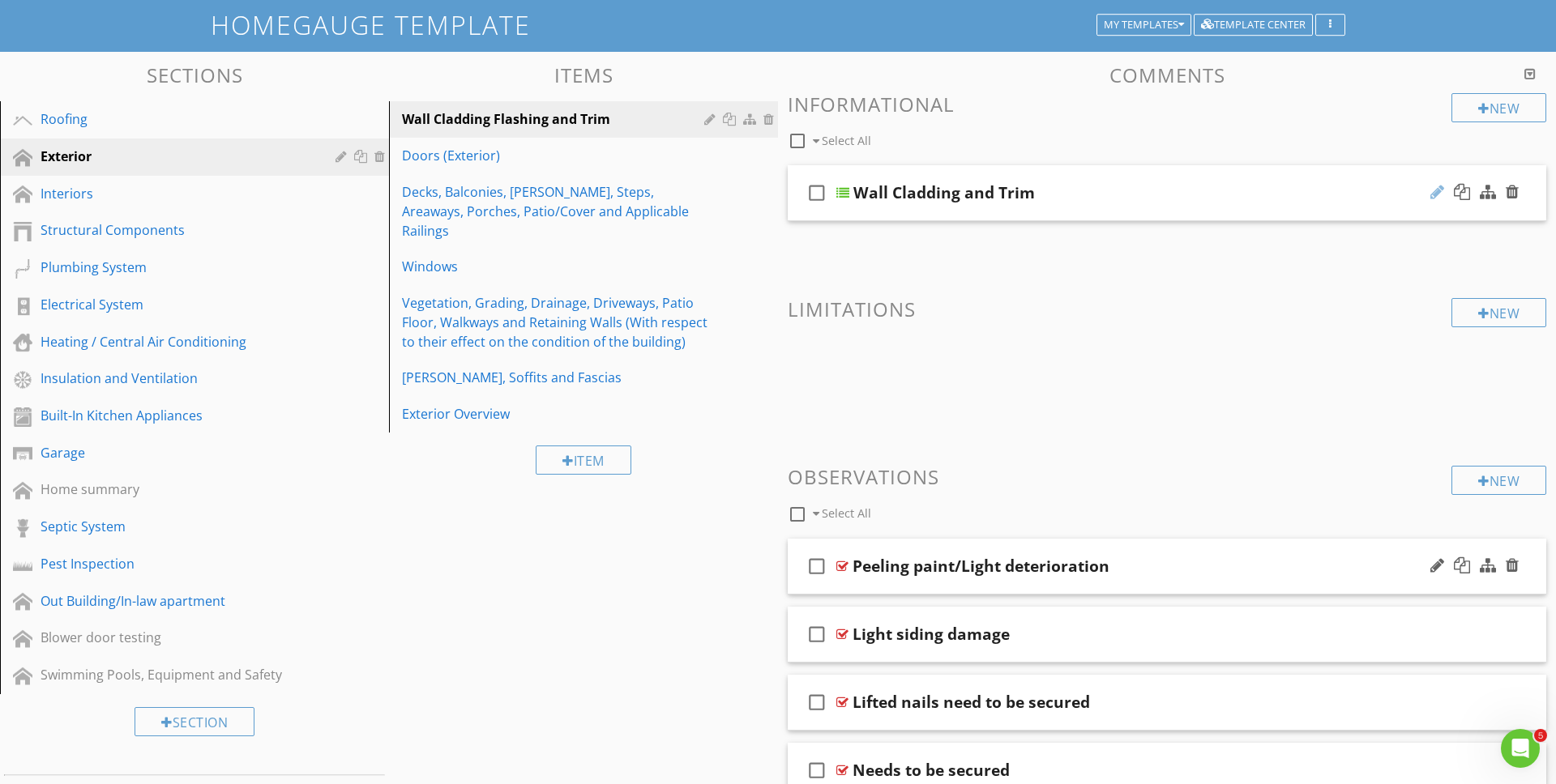 click at bounding box center (1437, 192) 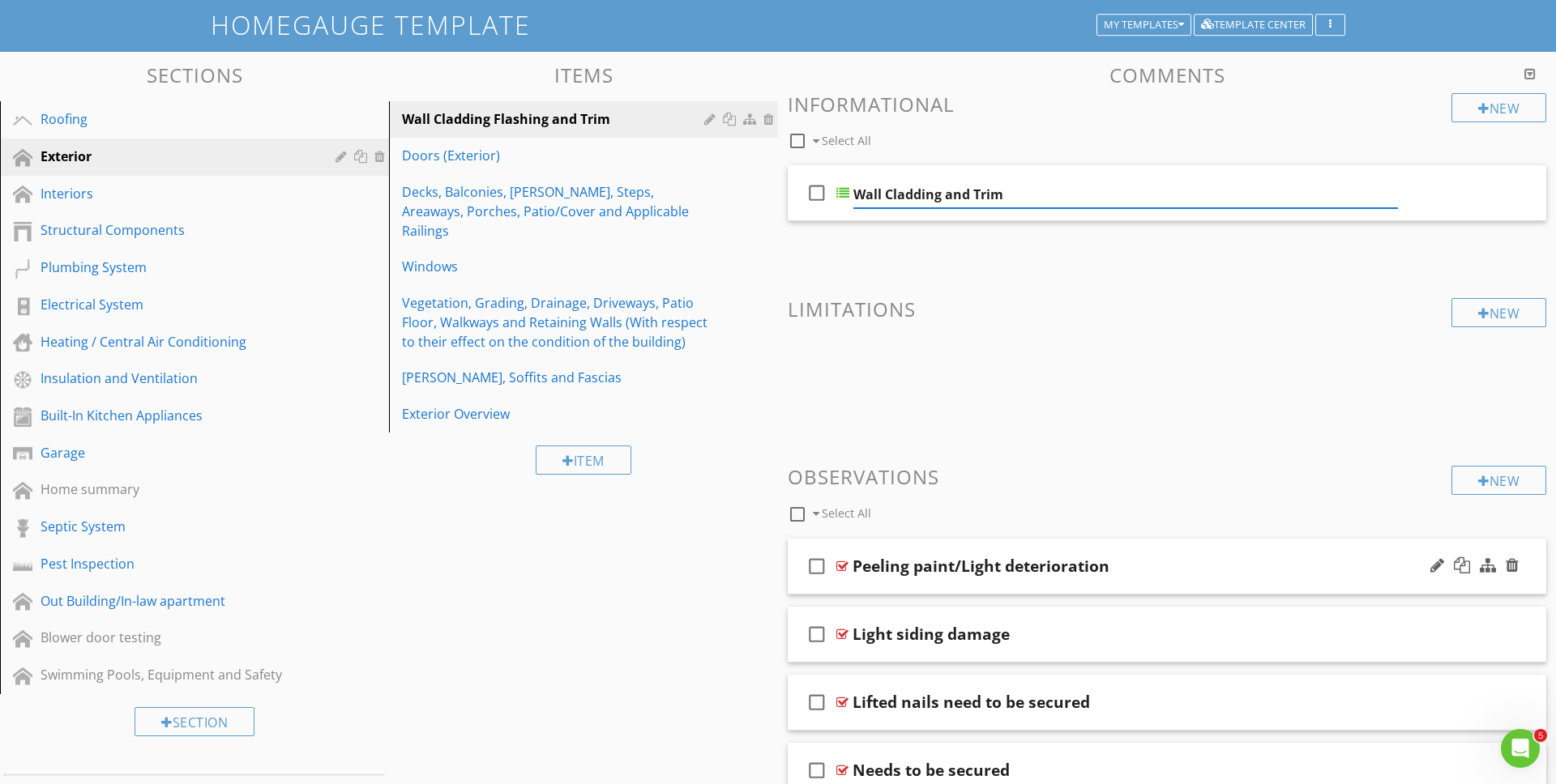click on "check_box_outline_blank" at bounding box center (817, 566) 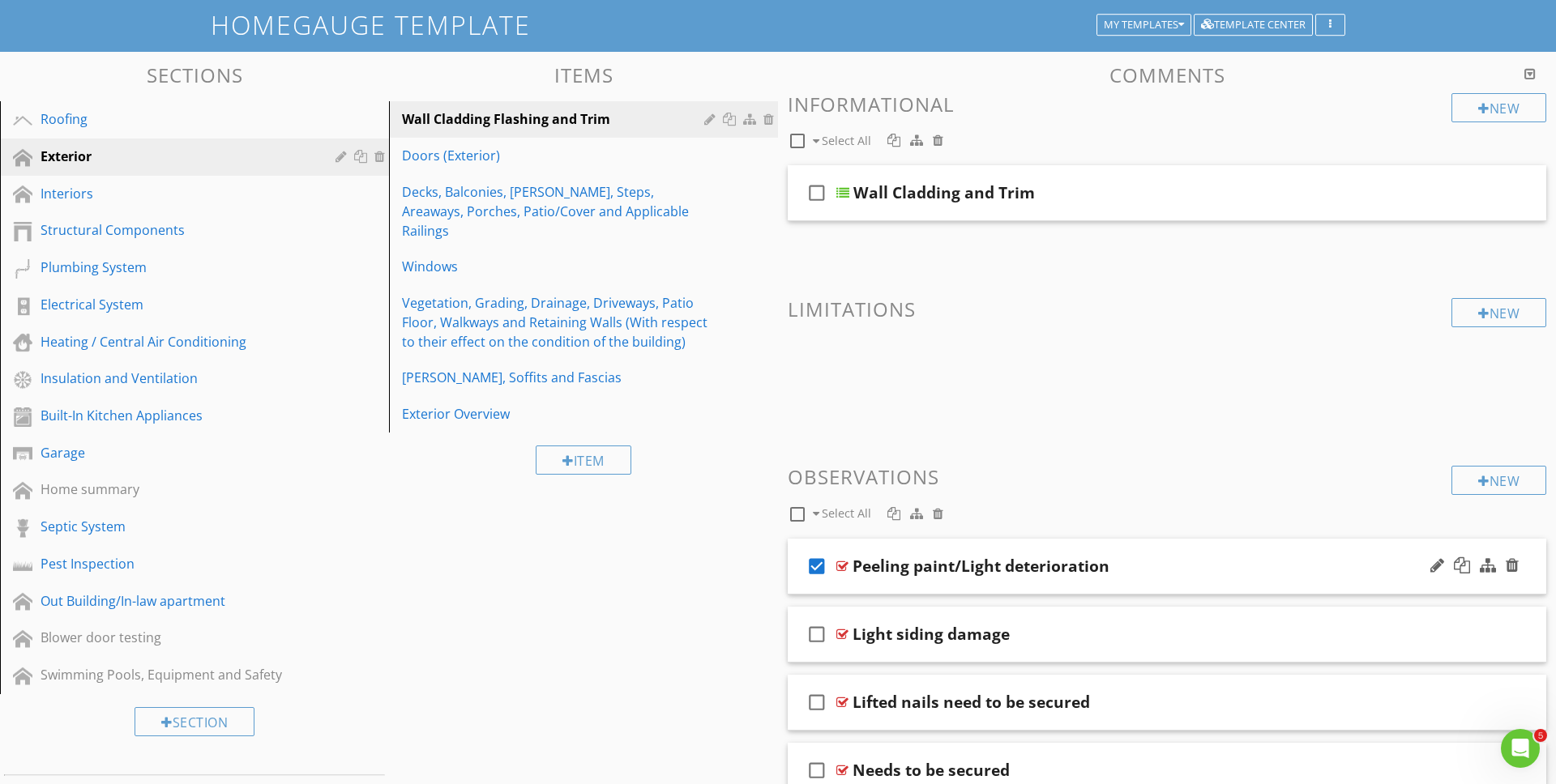 click on "check_box" at bounding box center [817, 566] 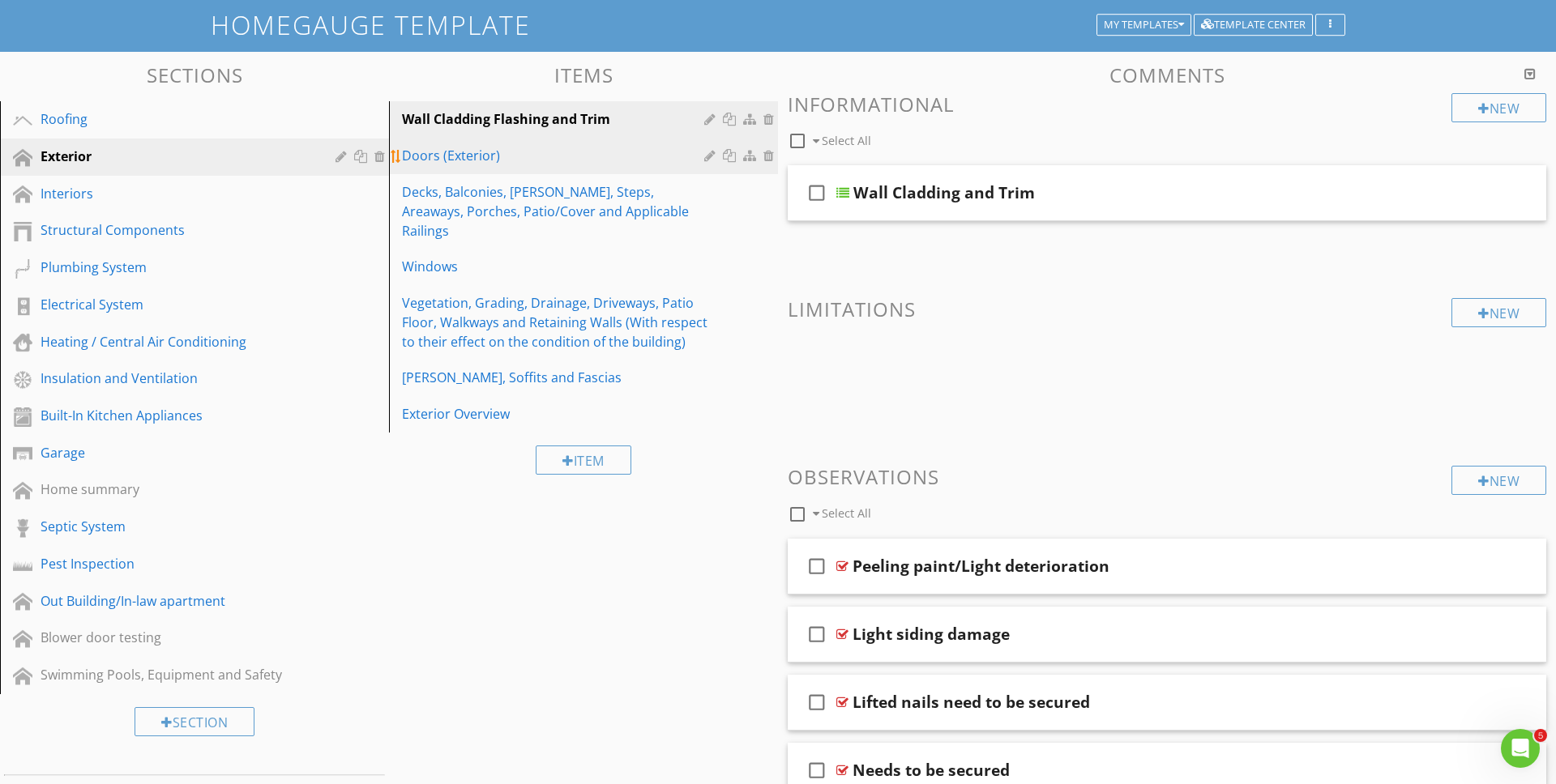 click on "Doors (Exterior)" at bounding box center [555, 156] 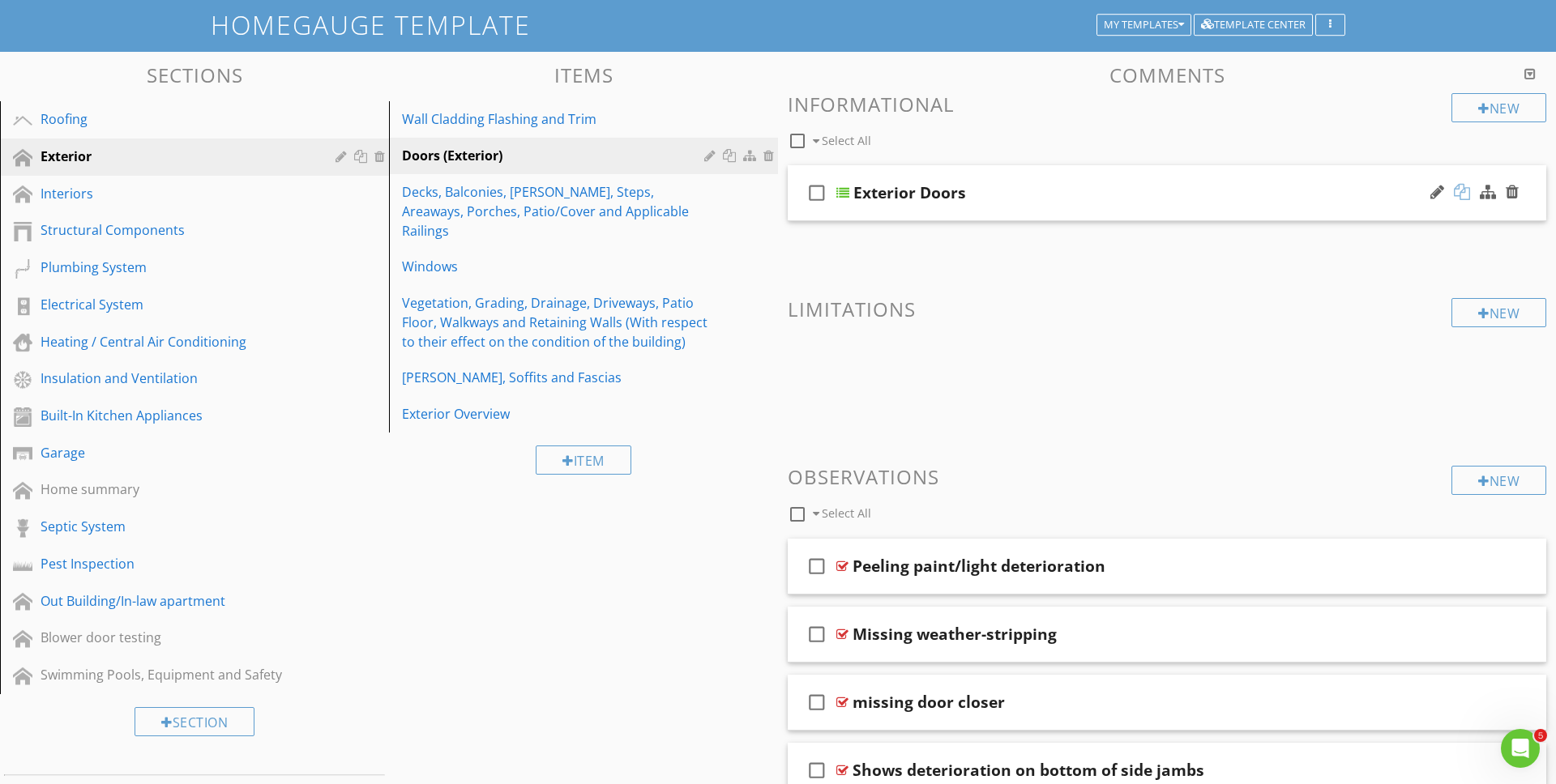 click at bounding box center (1462, 192) 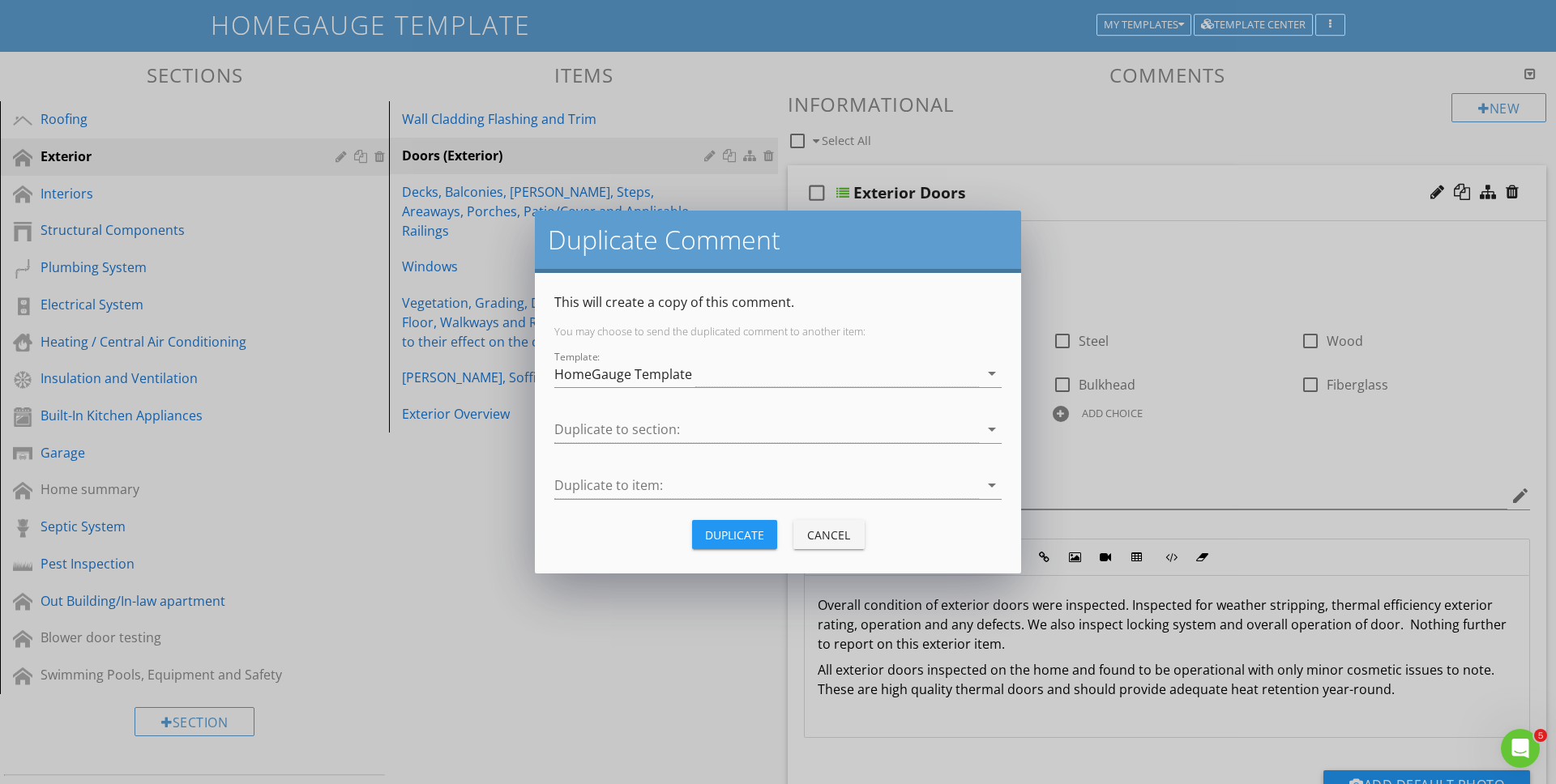 click on "Cancel" at bounding box center [829, 535] 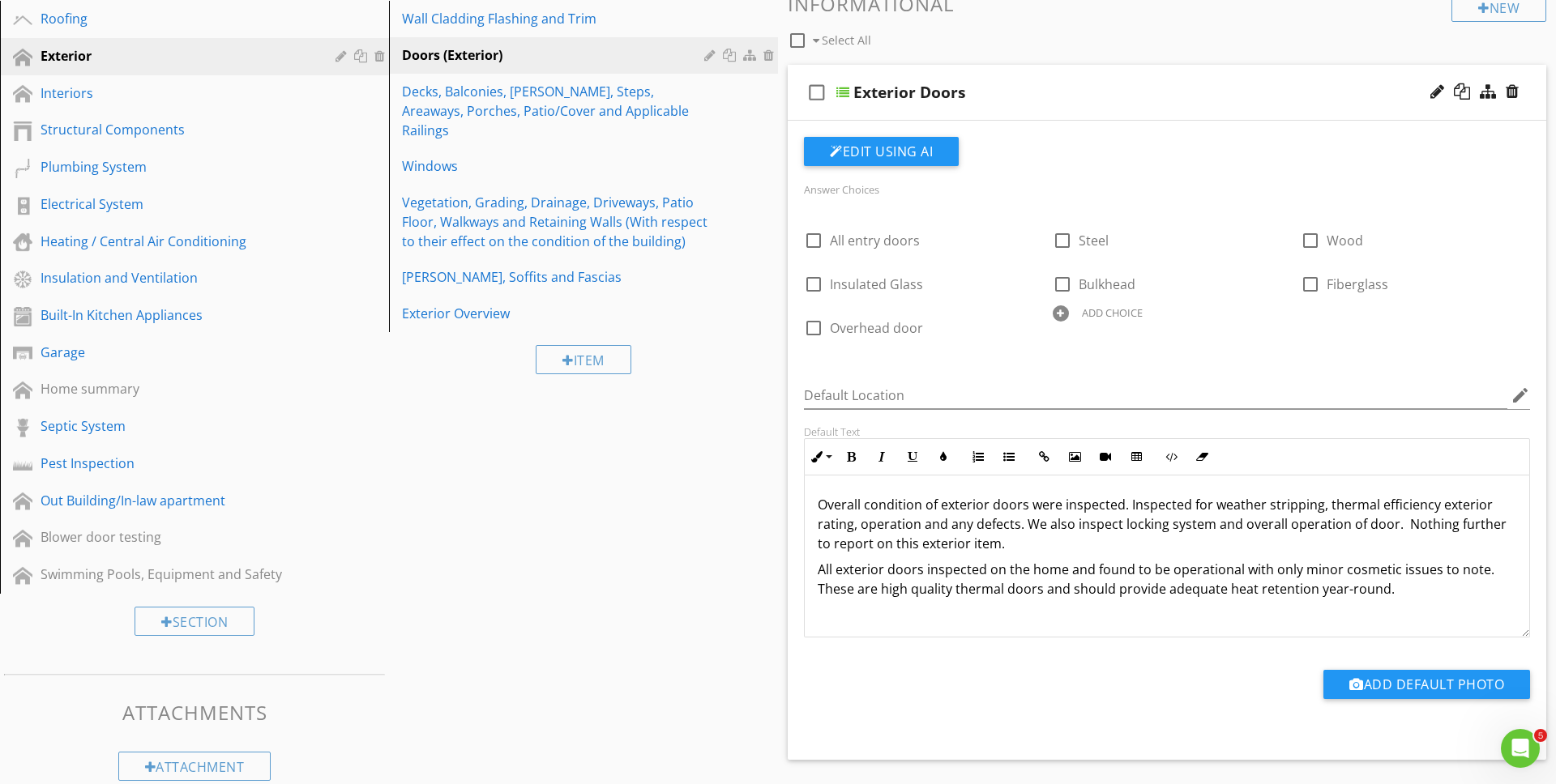 scroll, scrollTop: 194, scrollLeft: 0, axis: vertical 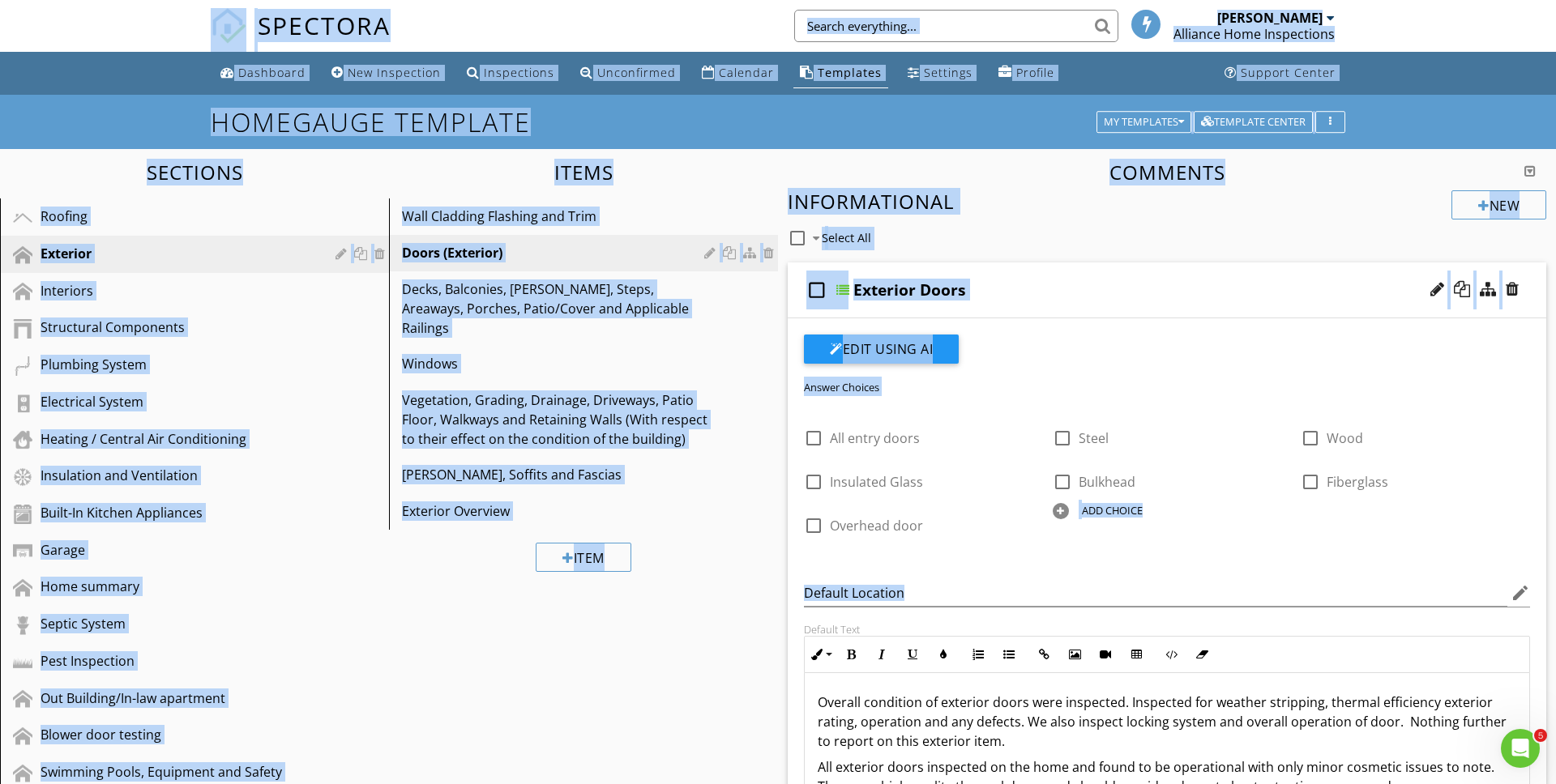 drag, startPoint x: 1551, startPoint y: 420, endPoint x: 1473, endPoint y: -91, distance: 516.9188 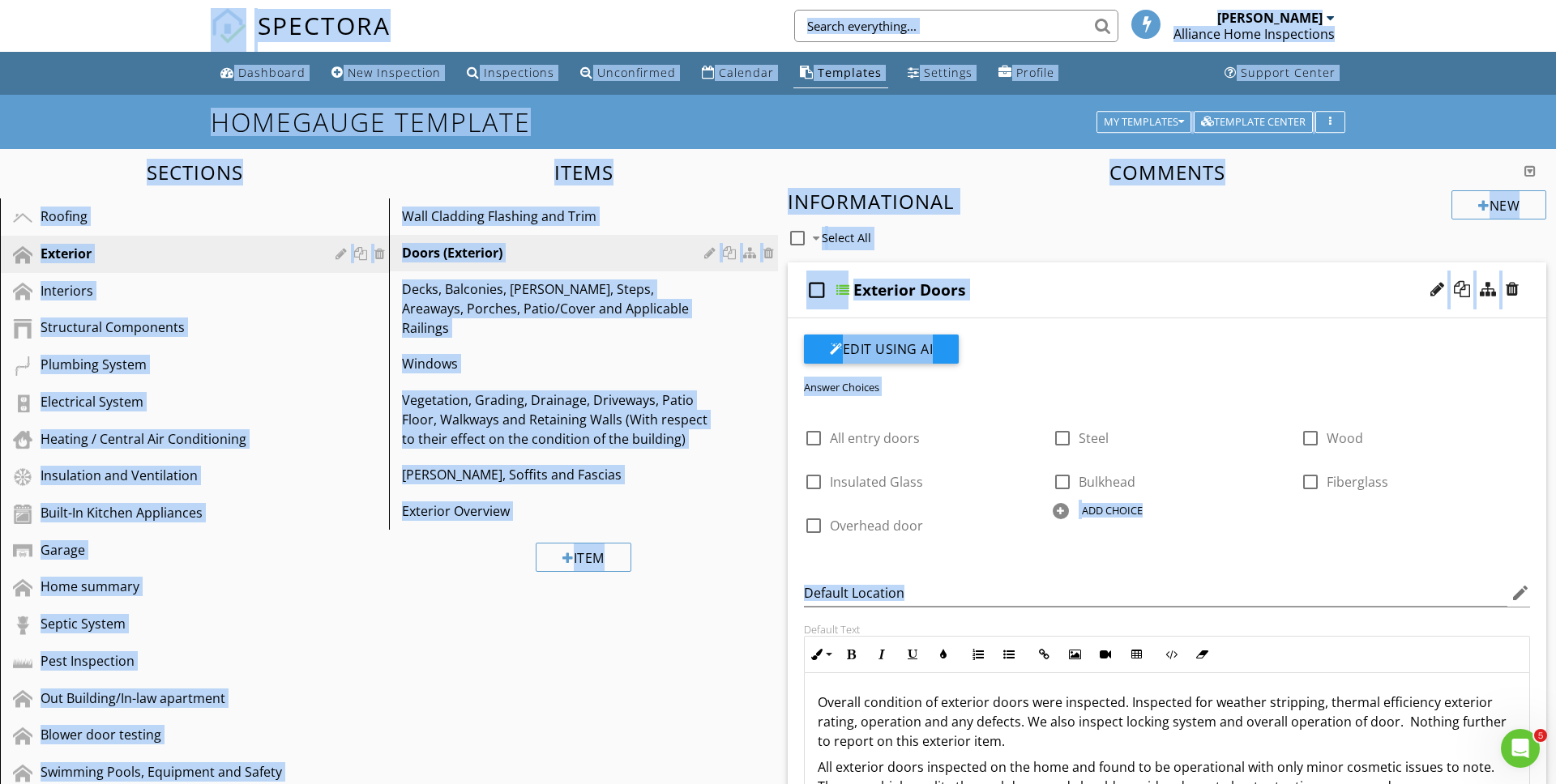 click on "Comments" at bounding box center (1167, 172) 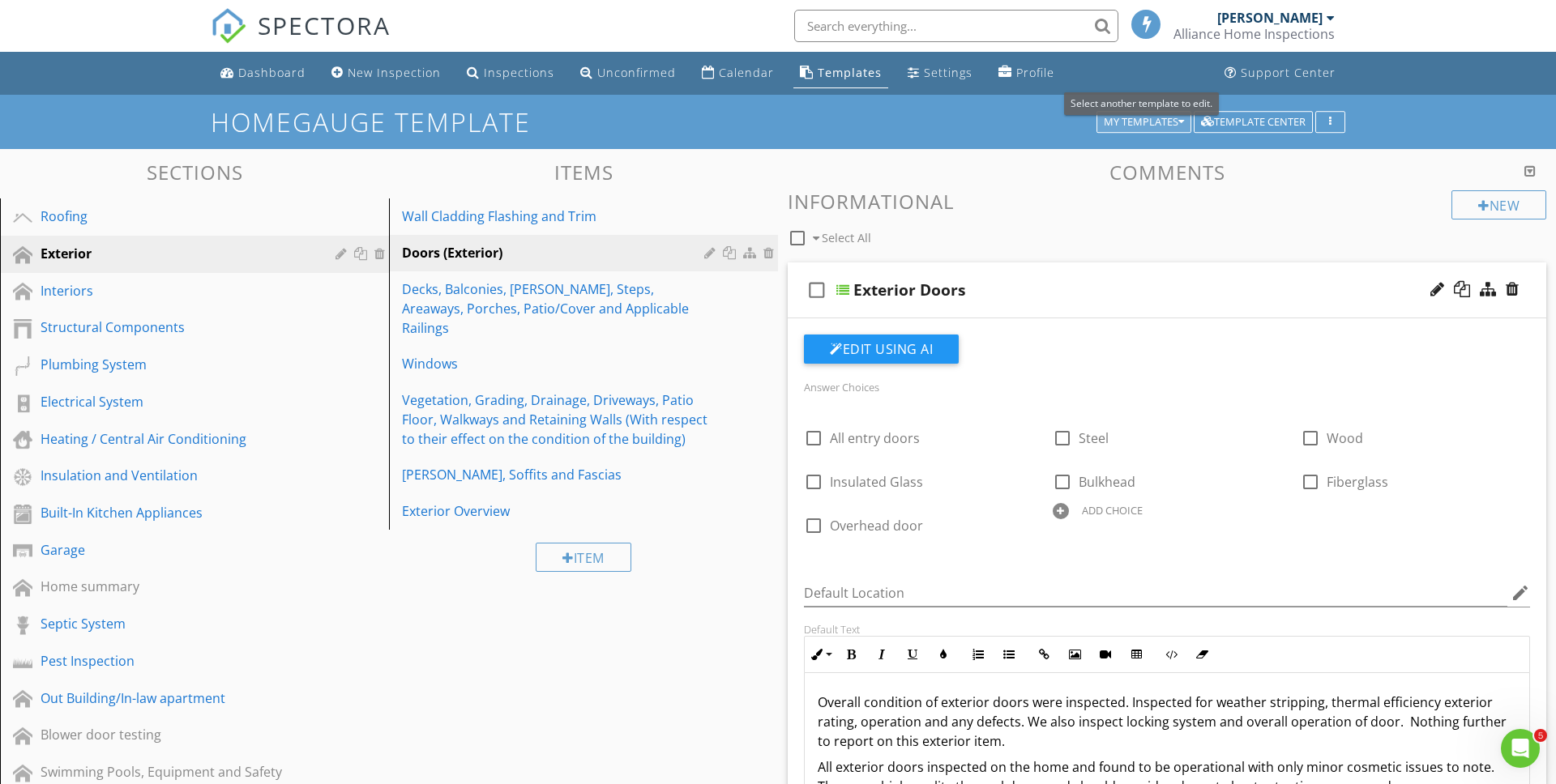 click on "My Templates" at bounding box center [1143, 122] 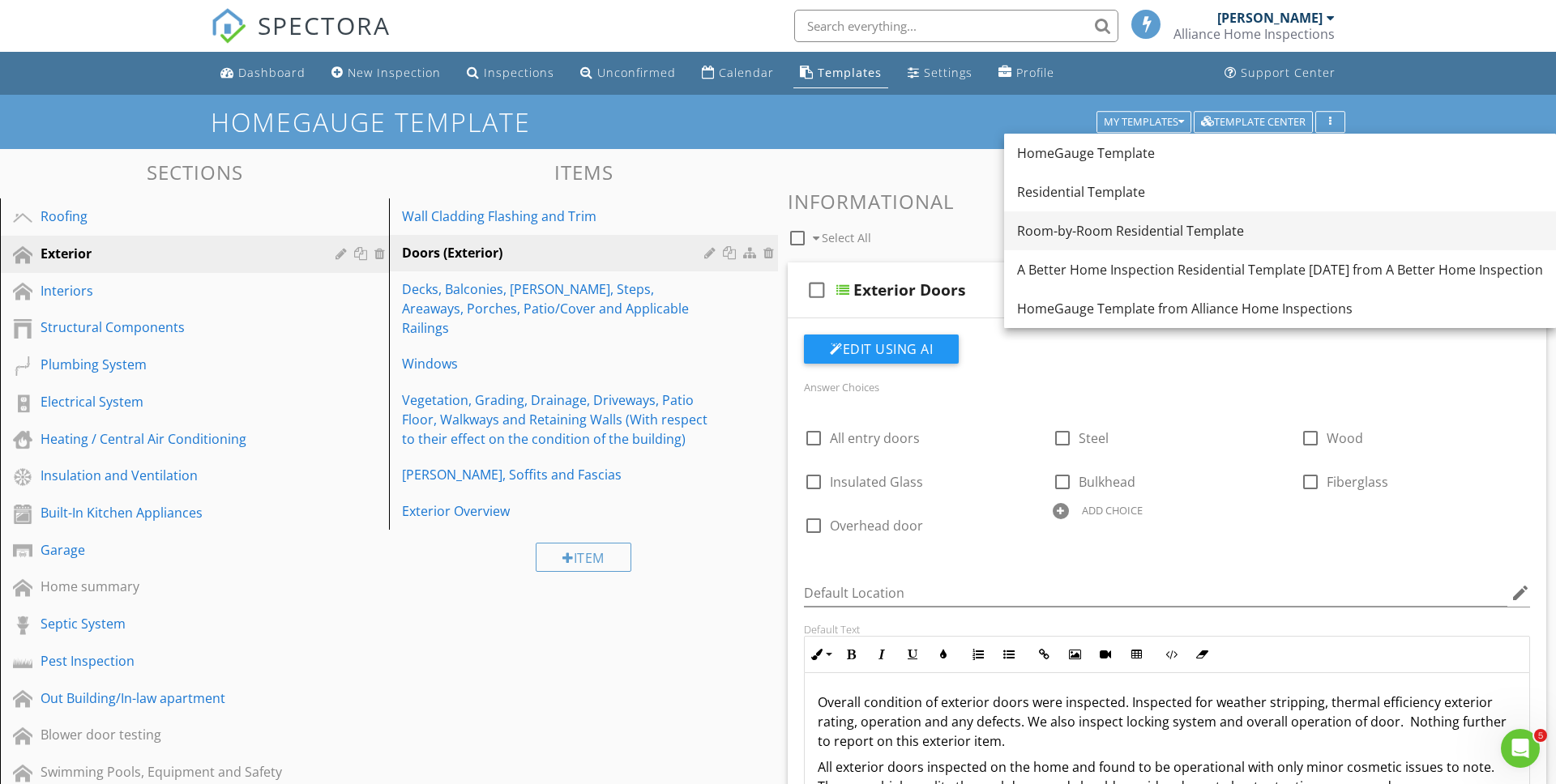 click on "Room-by-Room Residential Template" at bounding box center (1280, 231) 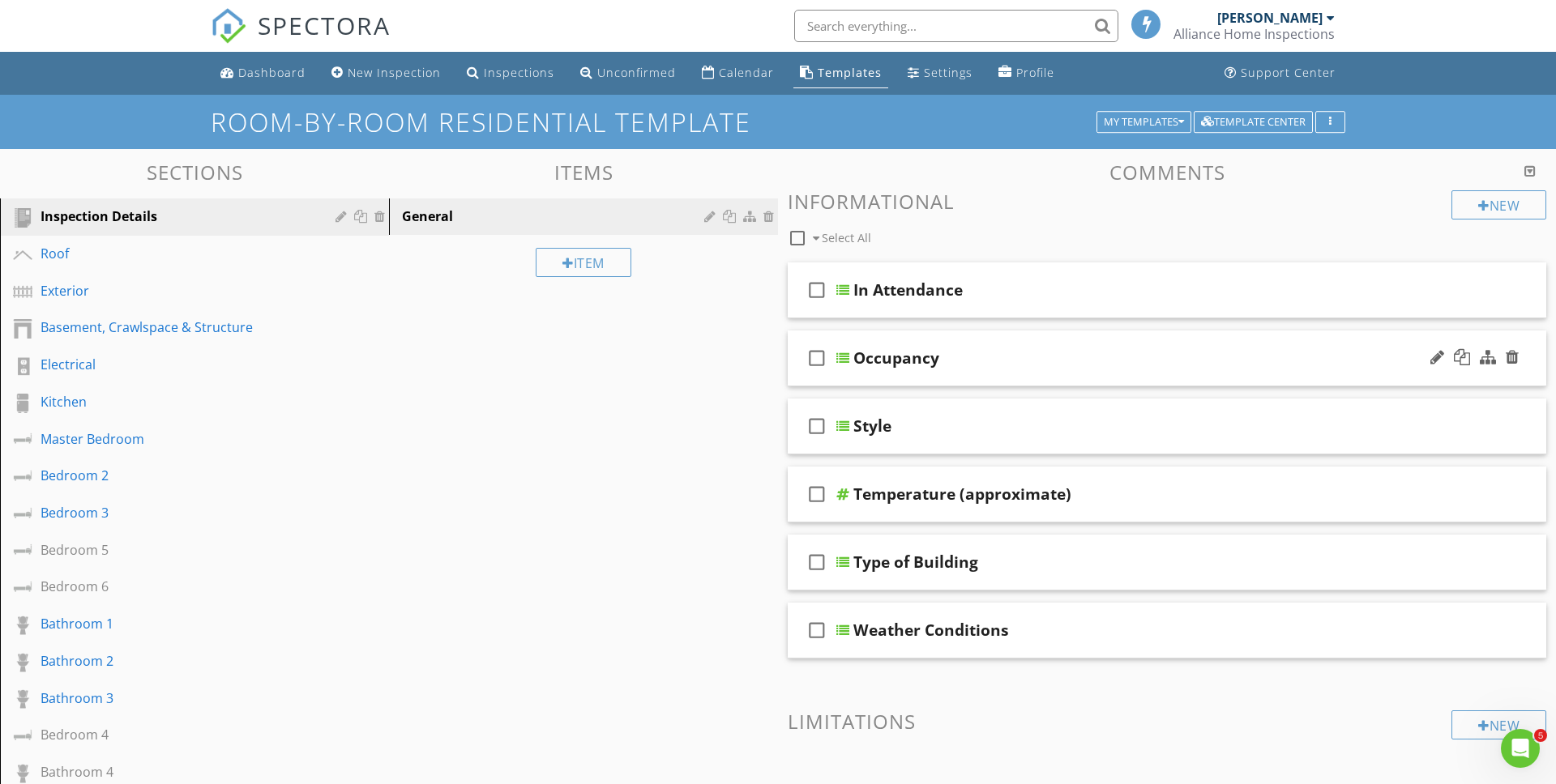 click on "check_box_outline_blank
Occupancy" at bounding box center (1167, 358) 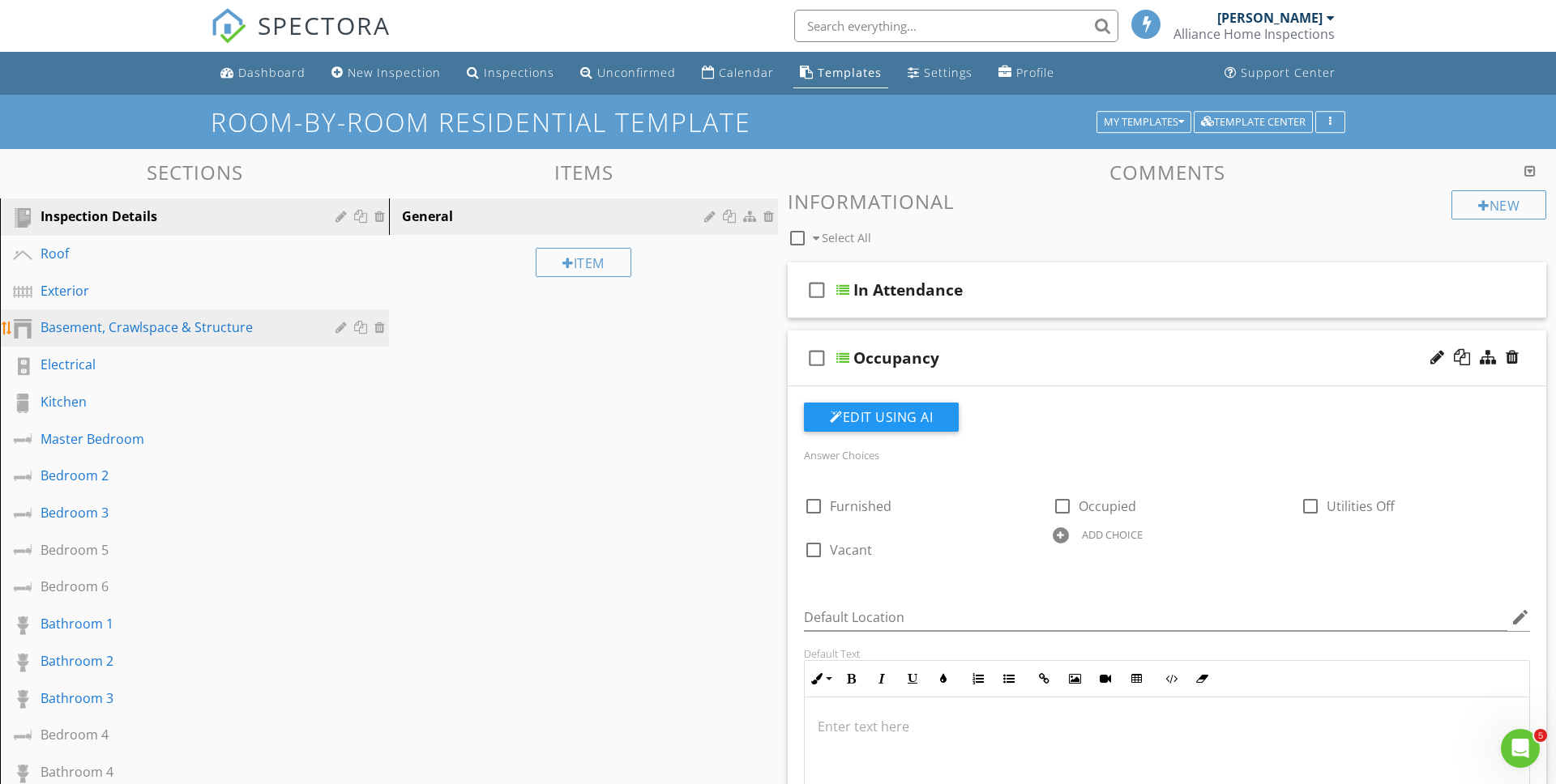 click on "Basement, Crawlspace & Structure" at bounding box center (176, 327) 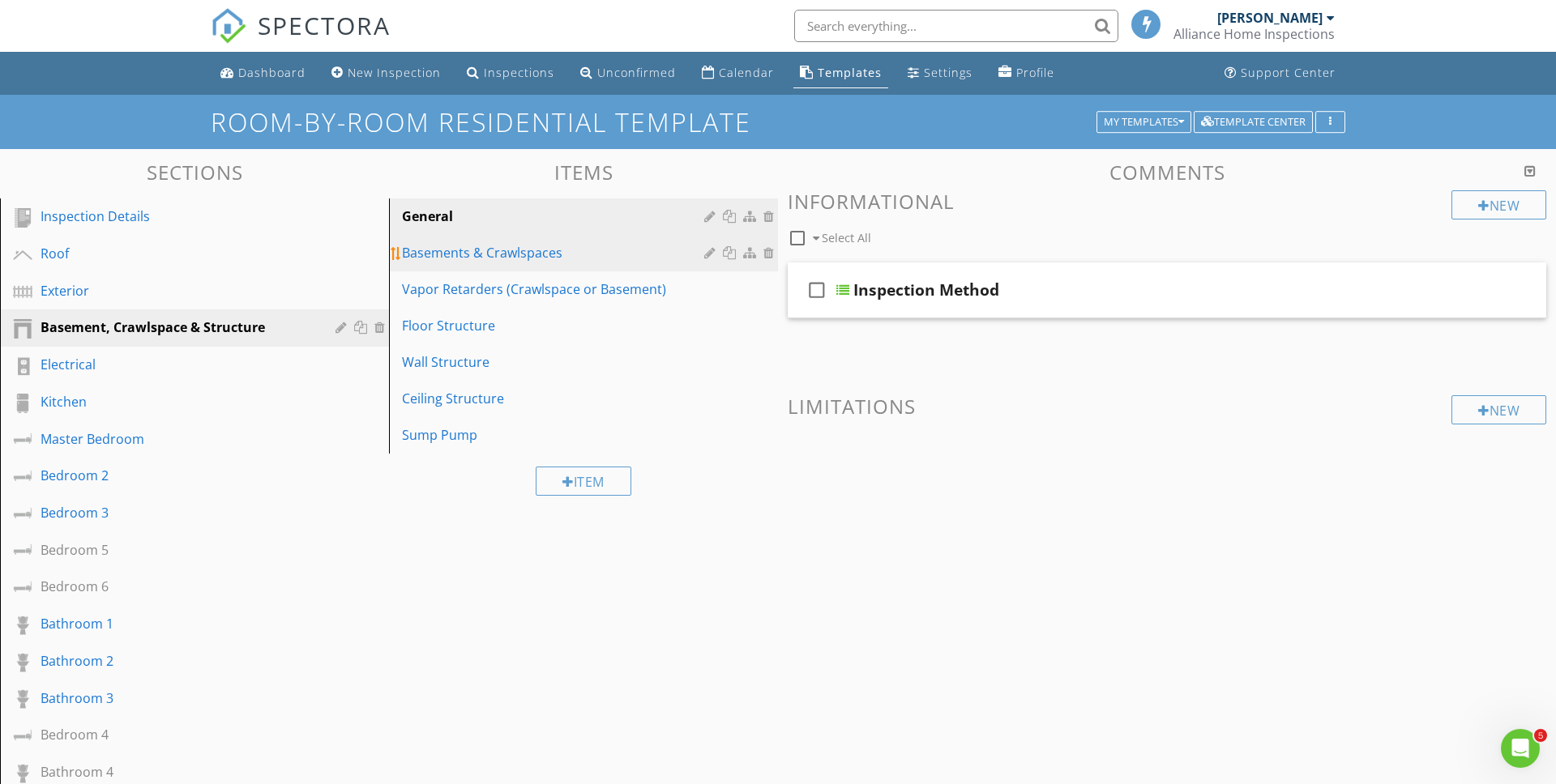 click on "Basements & Crawlspaces" at bounding box center [555, 253] 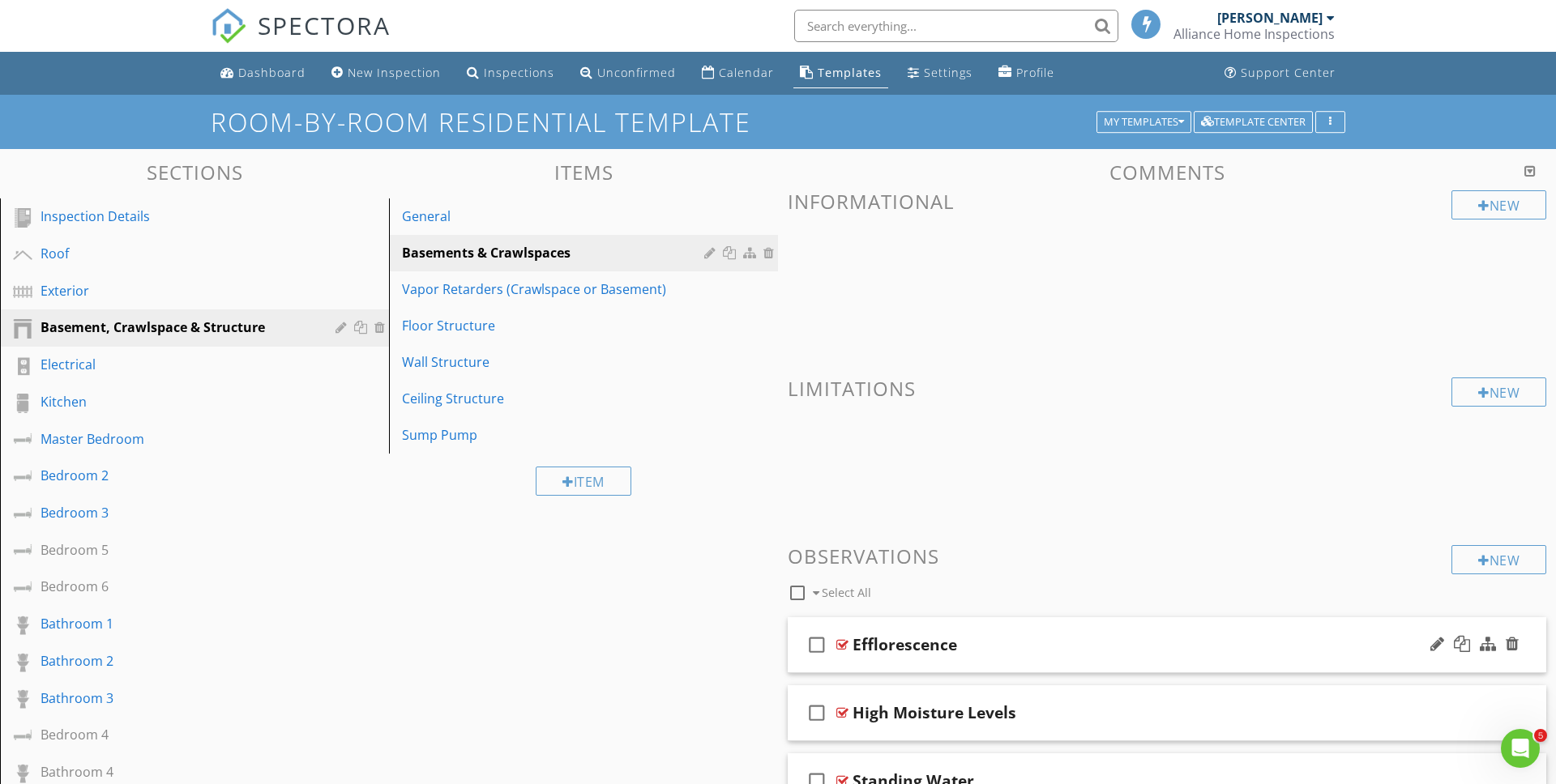 click on "Efflorescence" at bounding box center (904, 645) 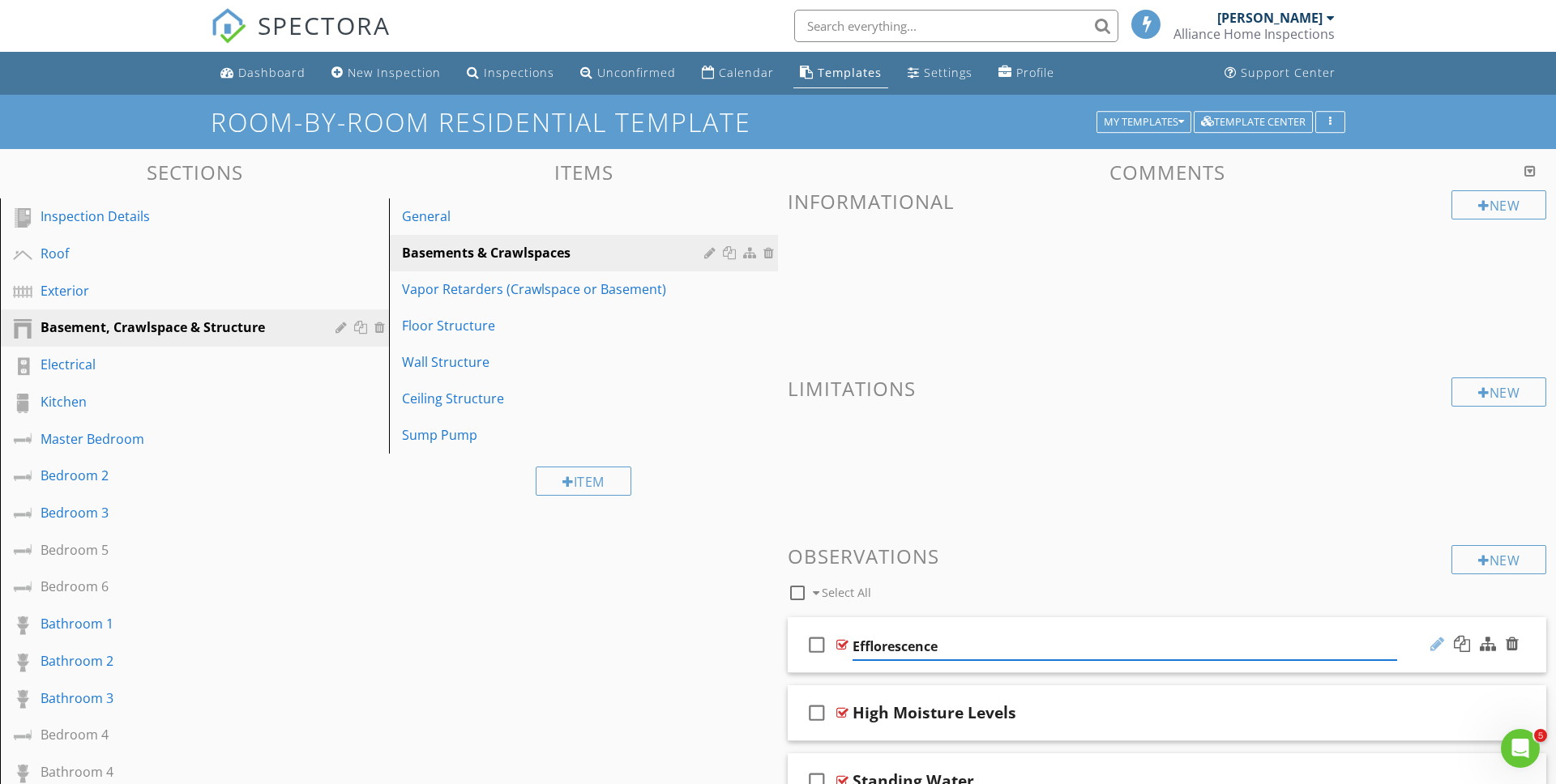 click at bounding box center (1437, 644) 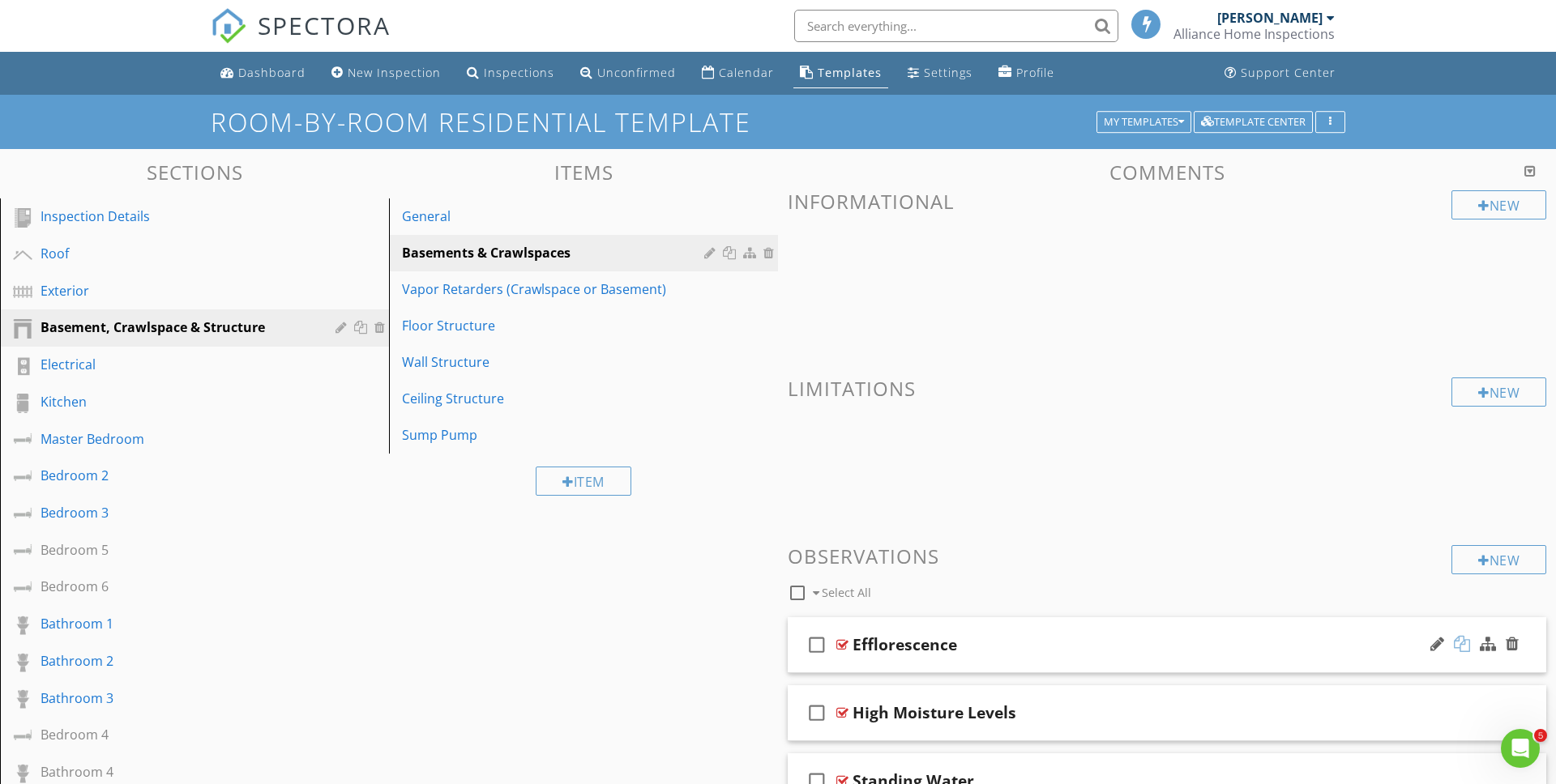 click at bounding box center [1462, 644] 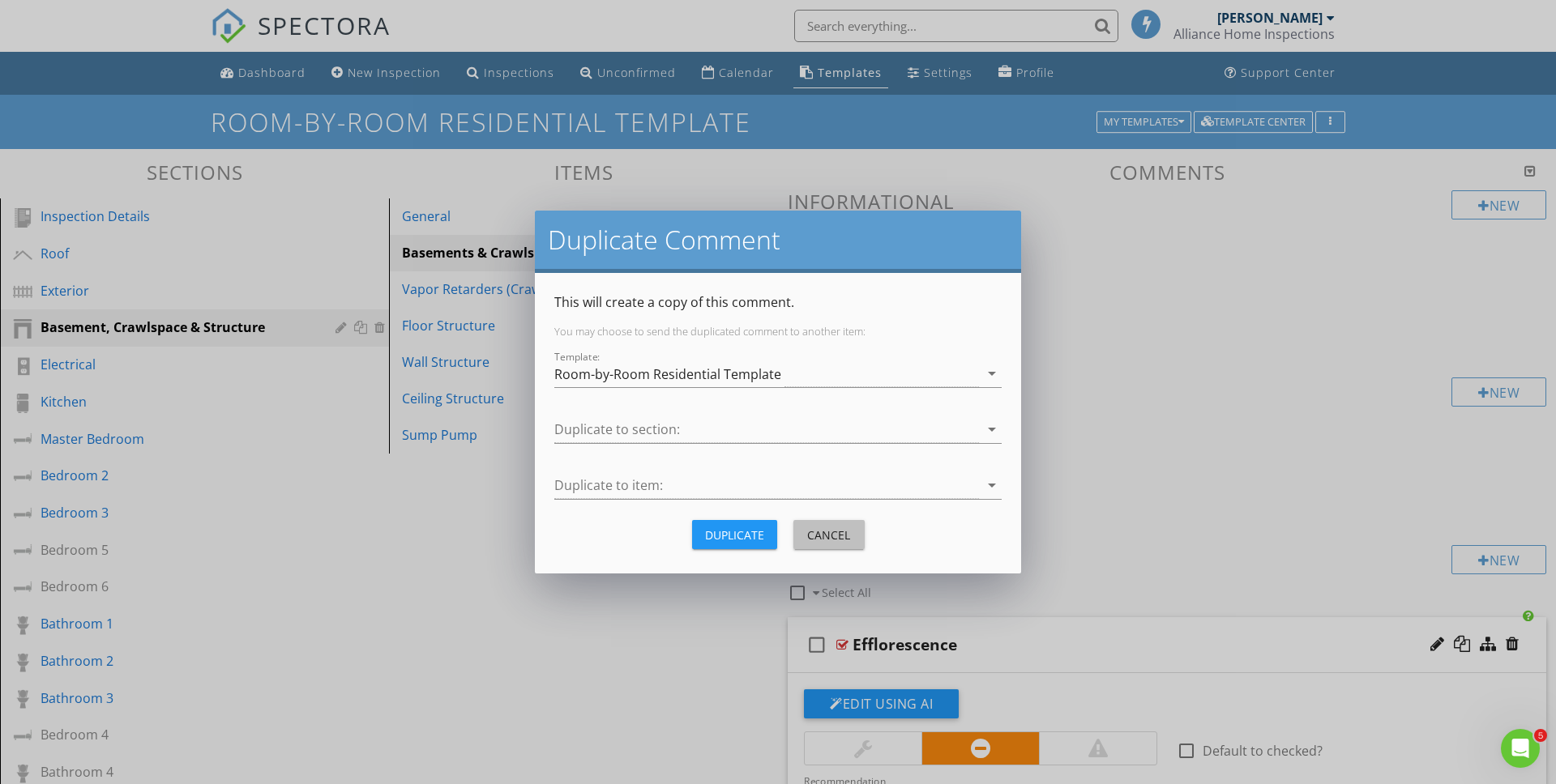 click on "Cancel" at bounding box center [829, 535] 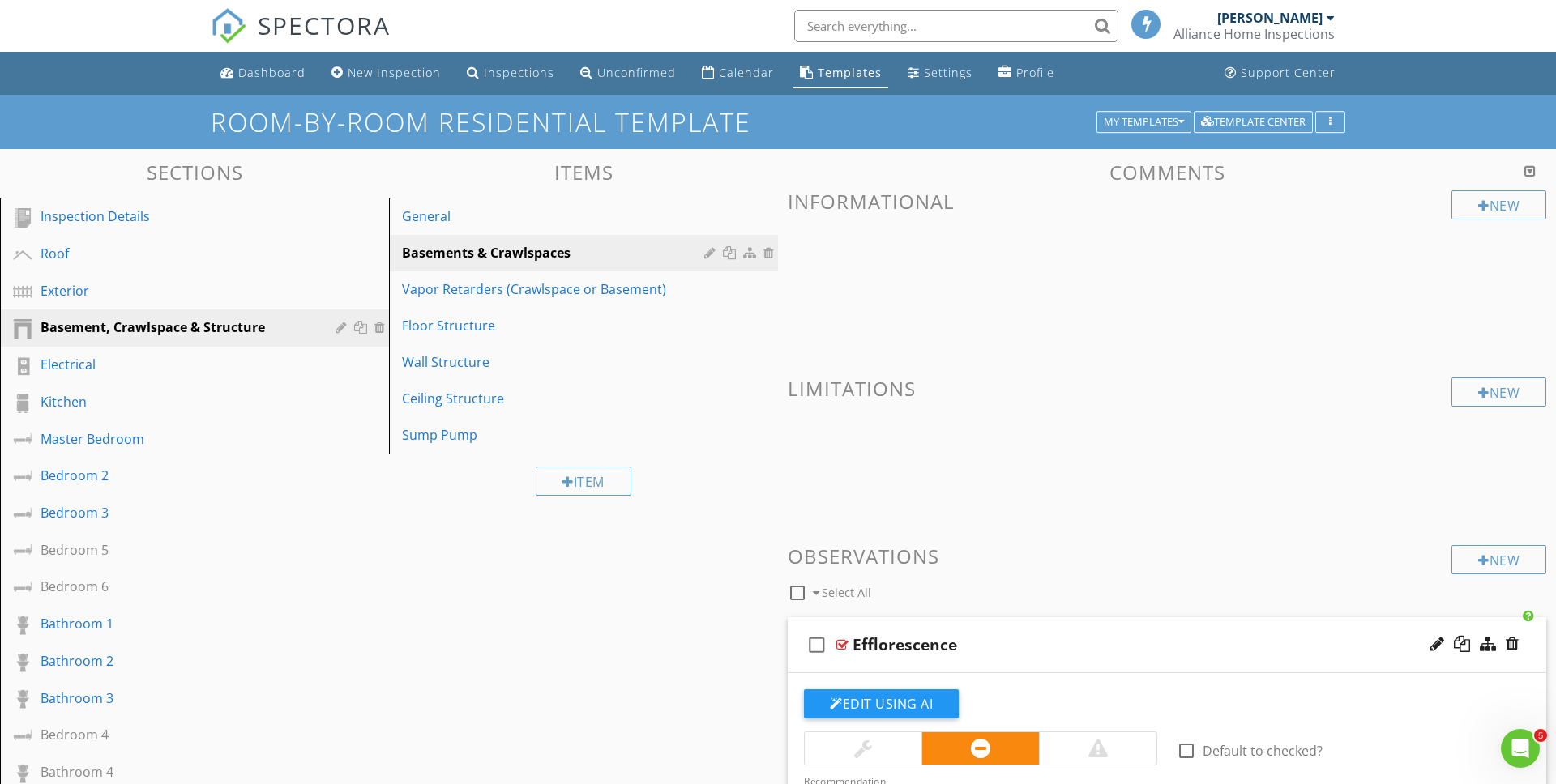 click on "check_box_outline_blank
Efflorescence" at bounding box center (1167, 645) 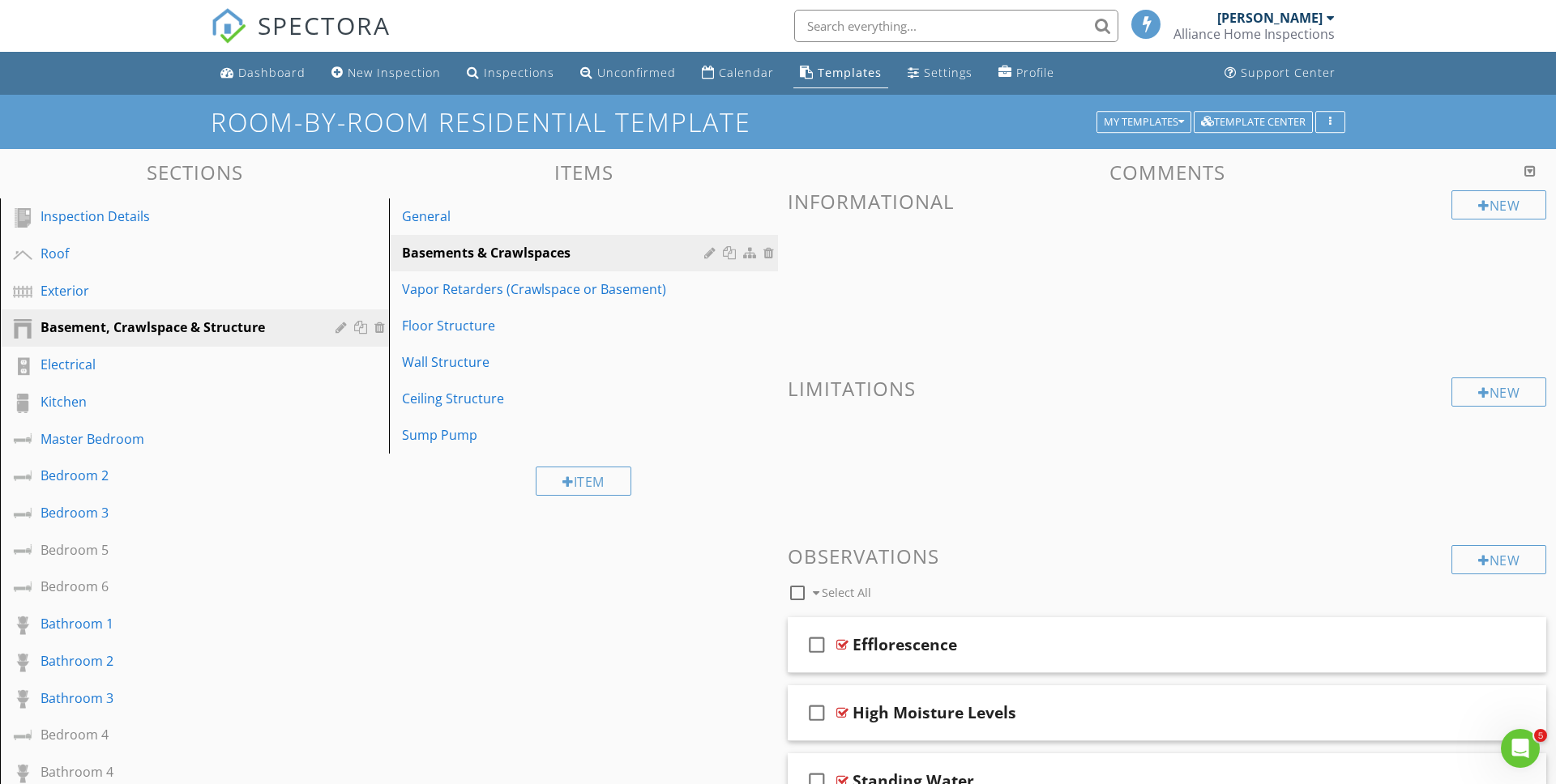 click on "Efflorescence" at bounding box center (1125, 645) 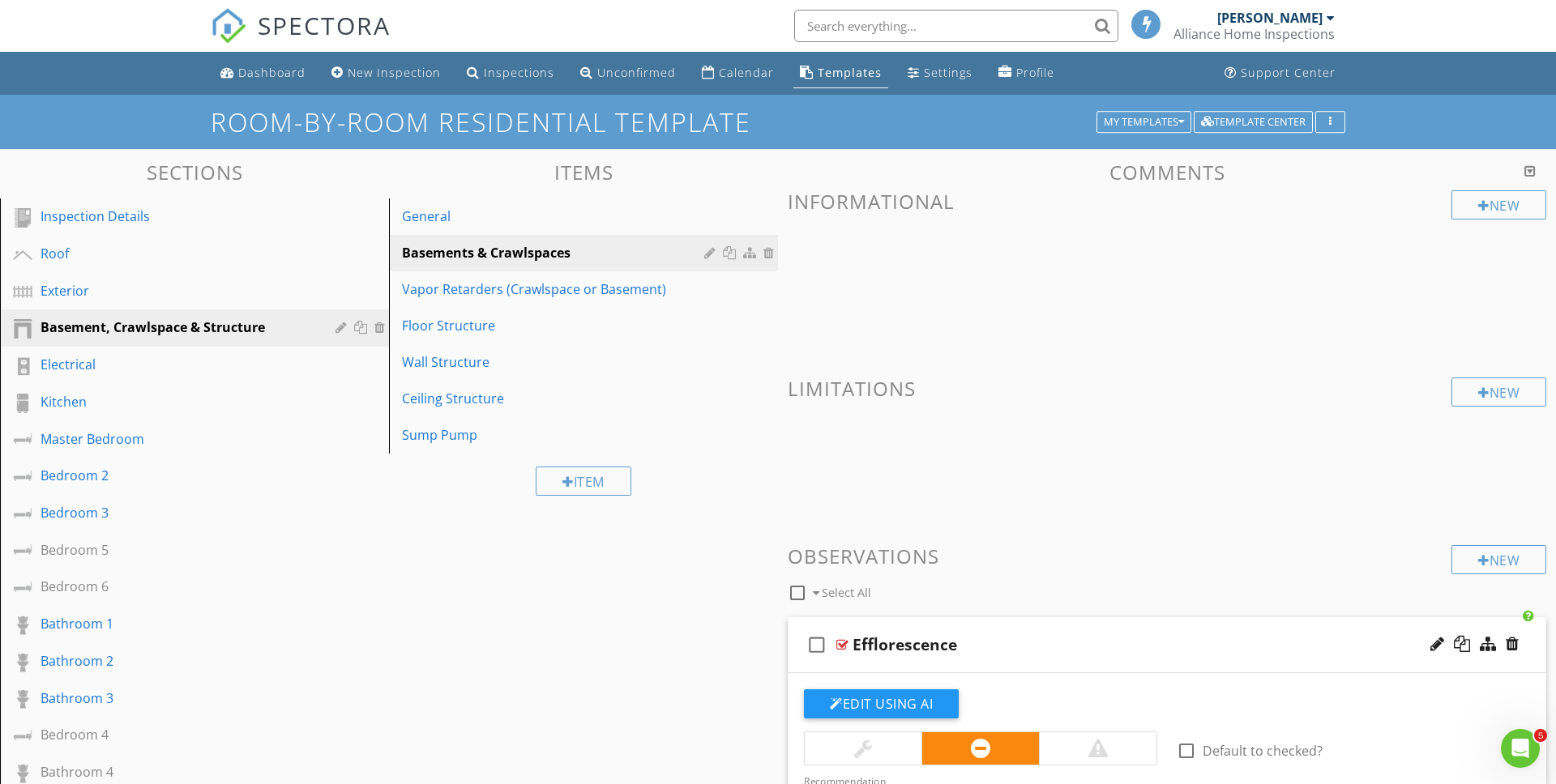 click on "Efflorescence" at bounding box center (1125, 645) 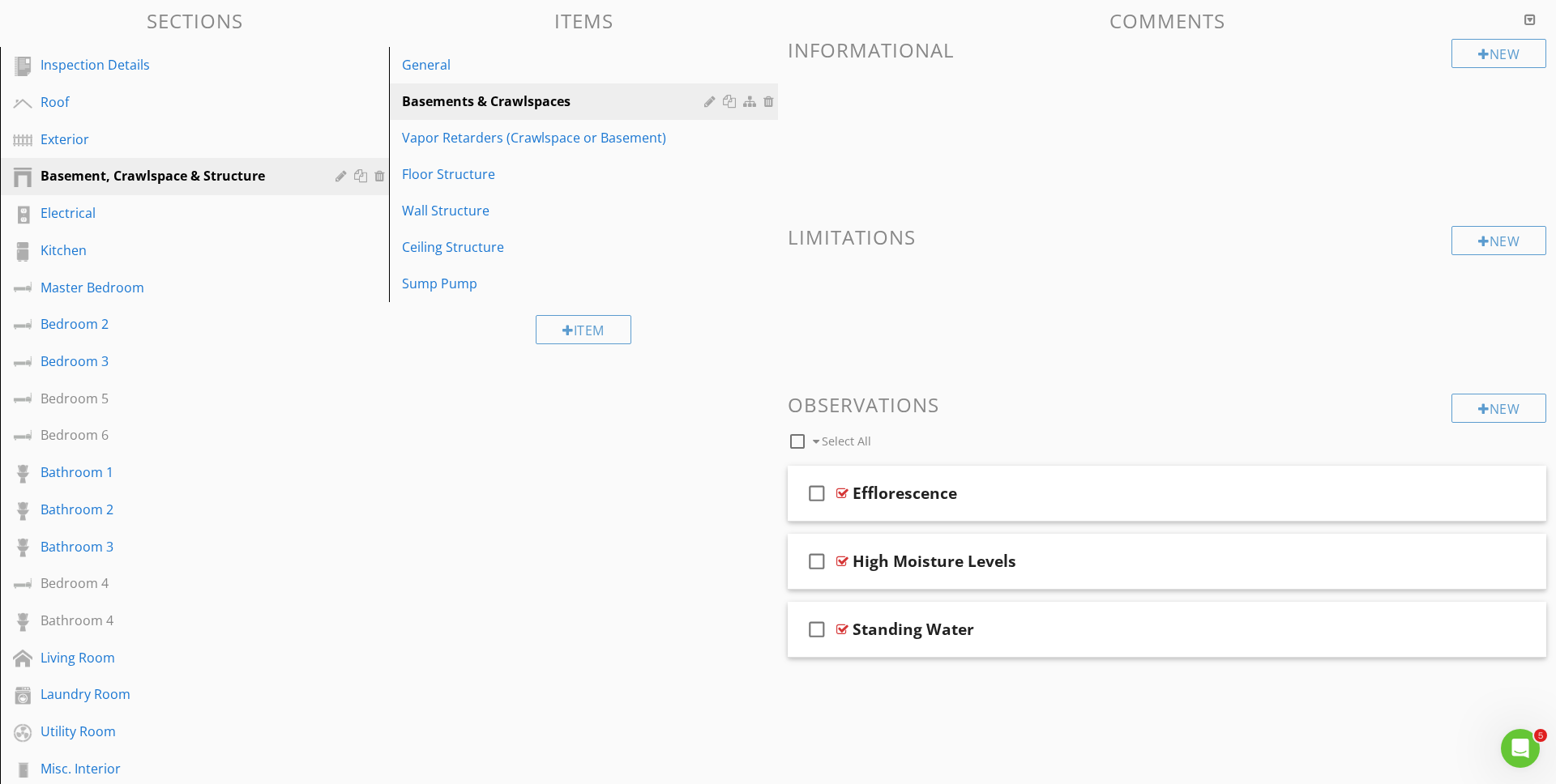scroll, scrollTop: 162, scrollLeft: 0, axis: vertical 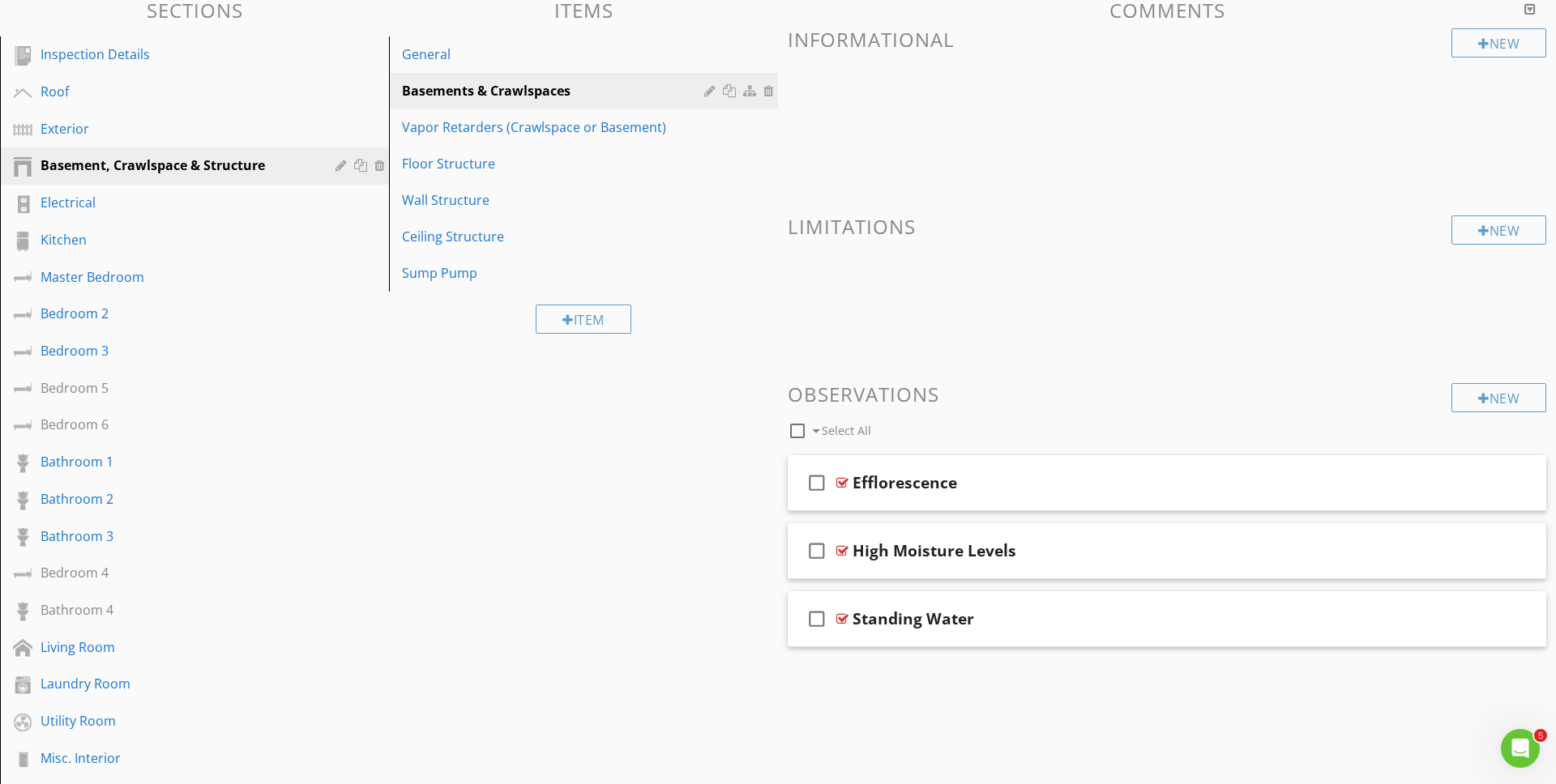 click on "check_box_outline_blank
Efflorescence" at bounding box center (1167, 483) 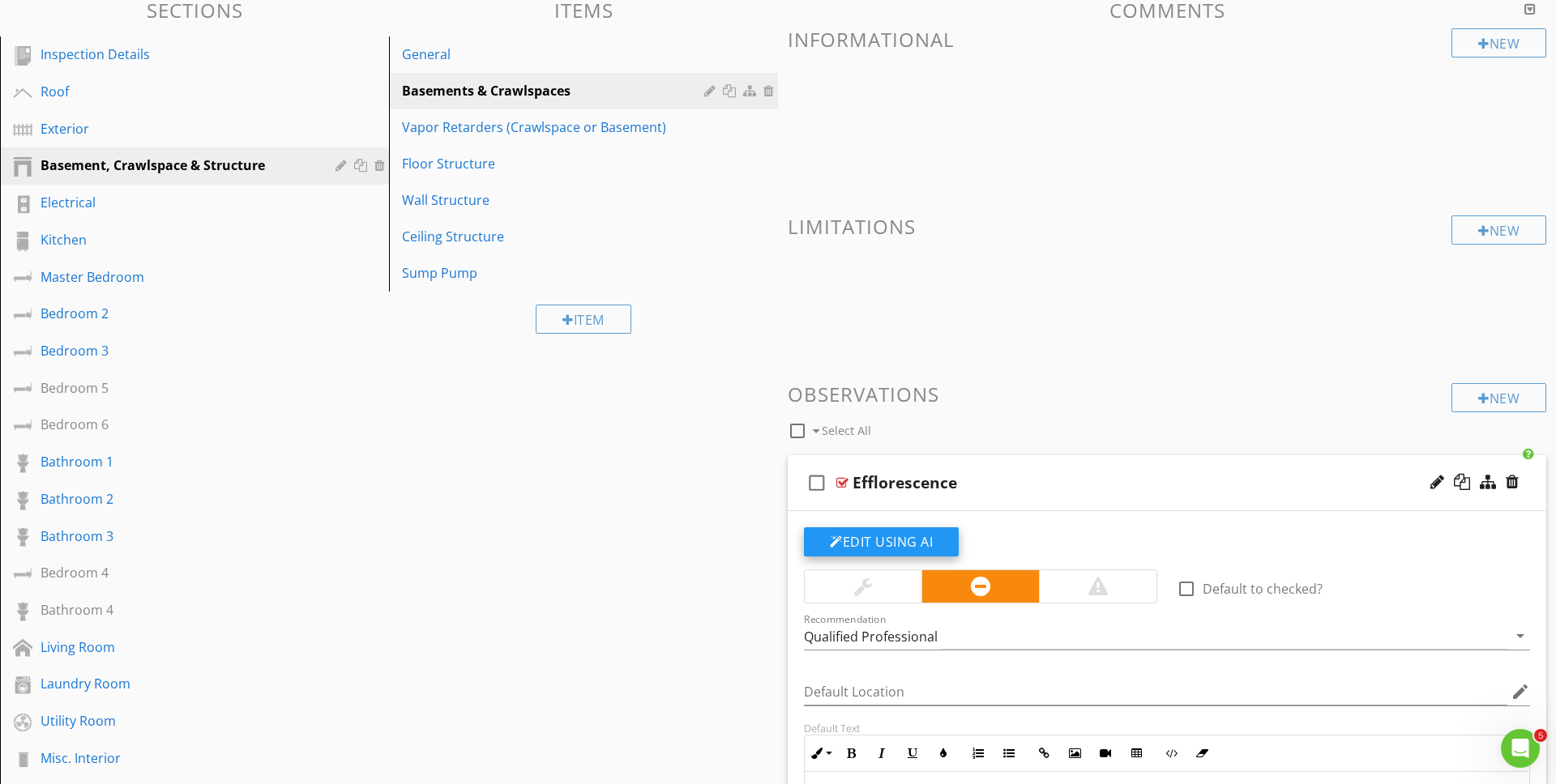 click on "Edit Using AI" at bounding box center [881, 542] 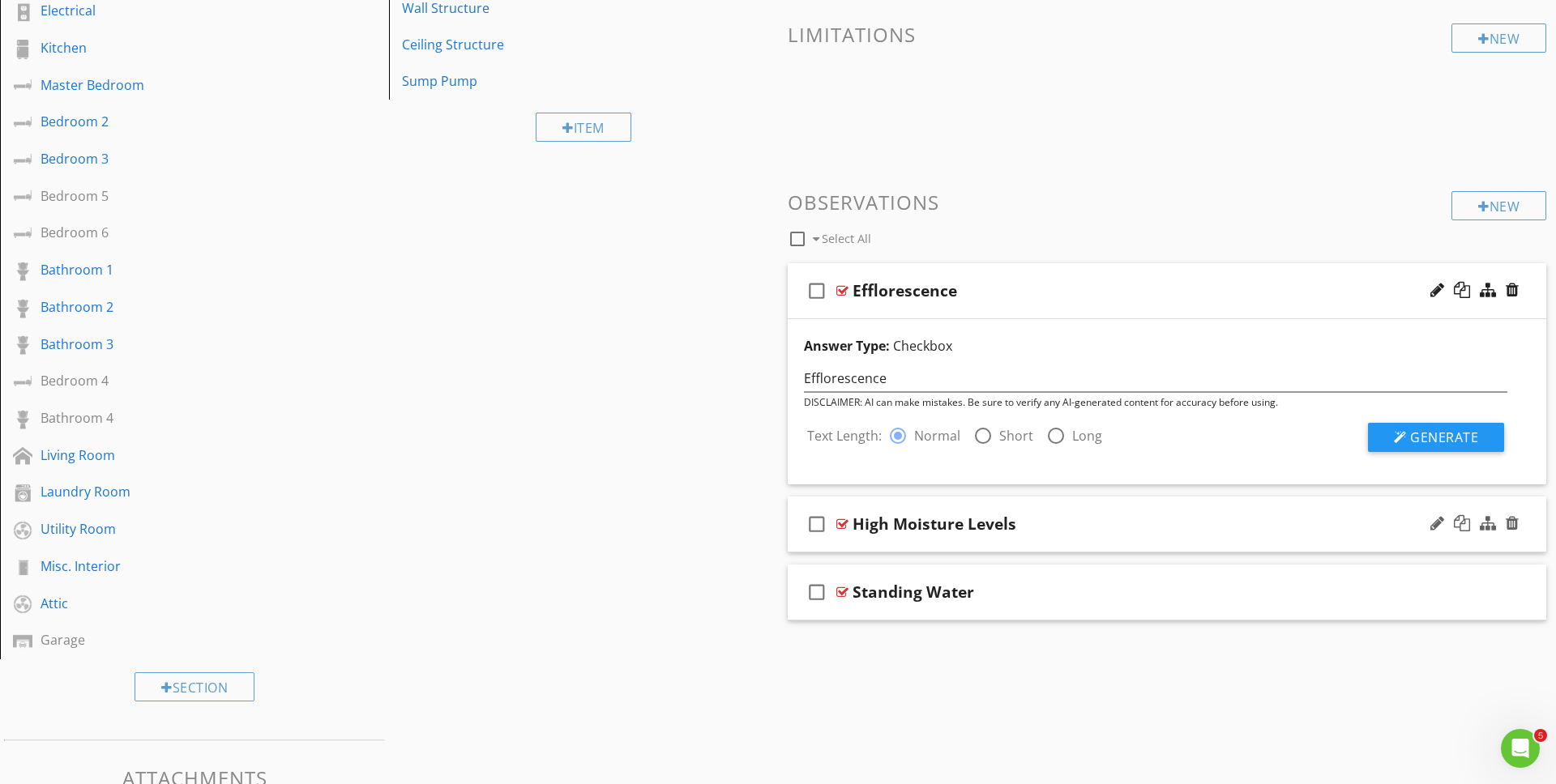 scroll, scrollTop: 356, scrollLeft: 0, axis: vertical 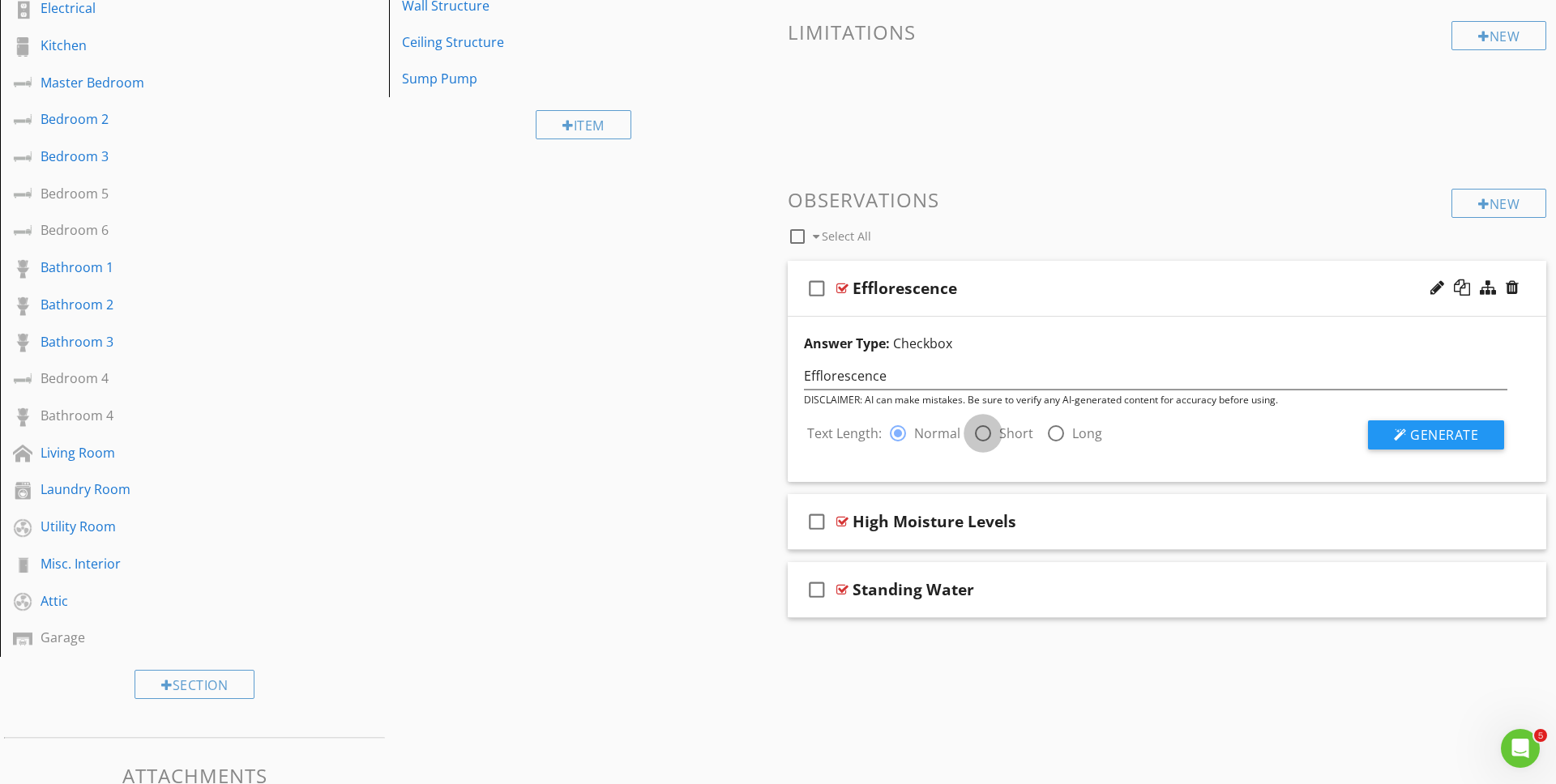 click at bounding box center [983, 433] 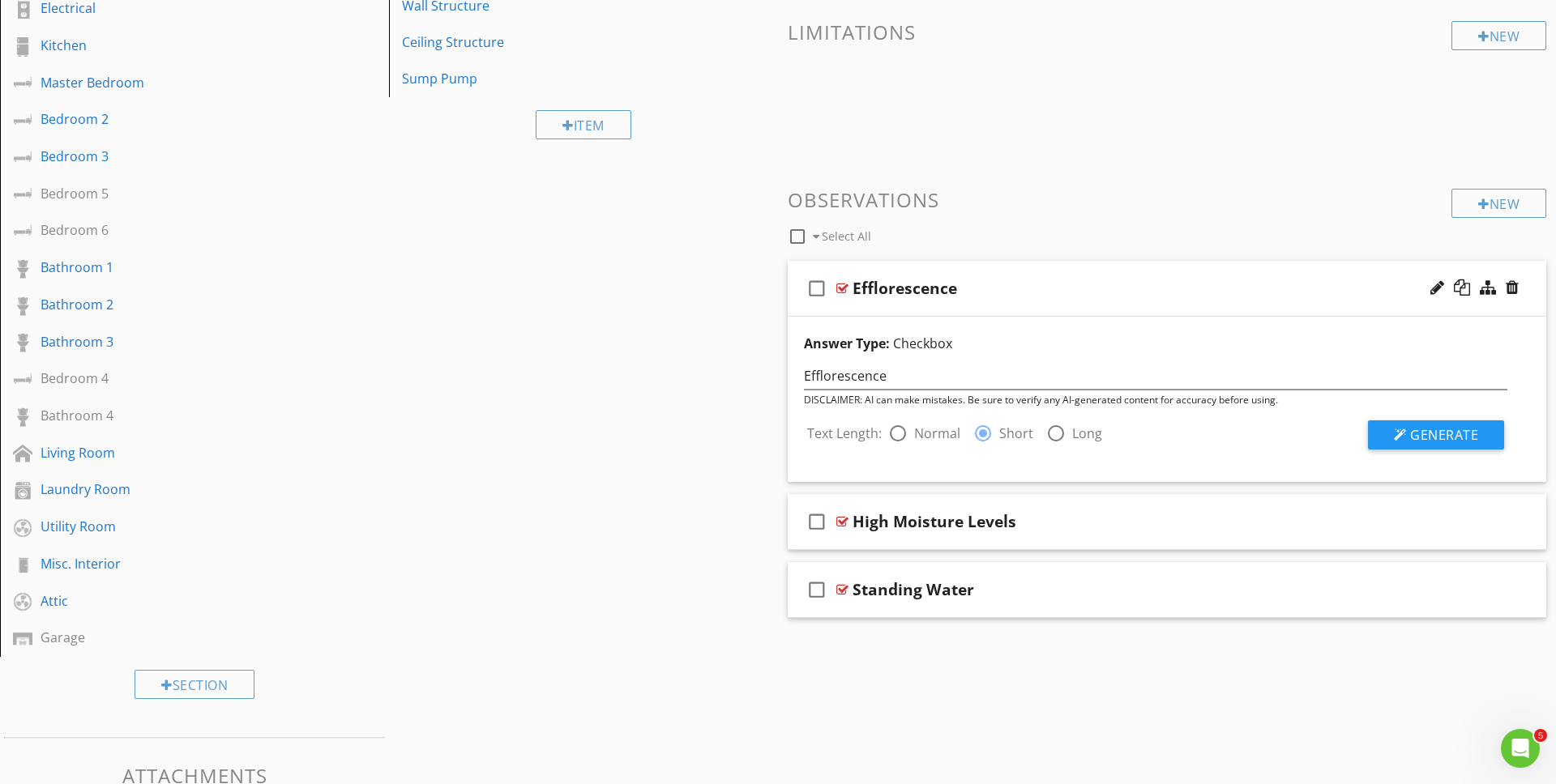 click at bounding box center [898, 433] 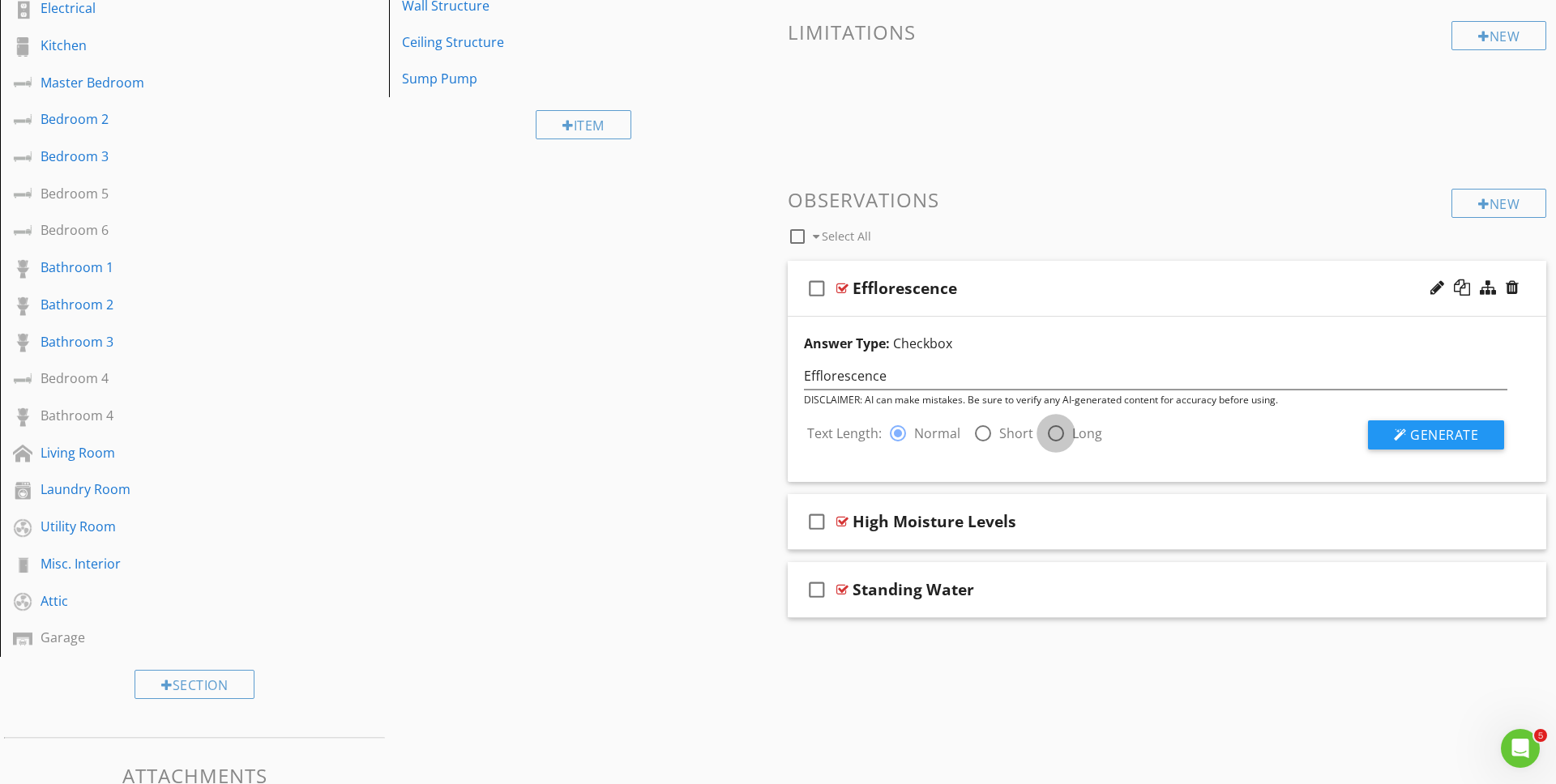 click at bounding box center (1056, 433) 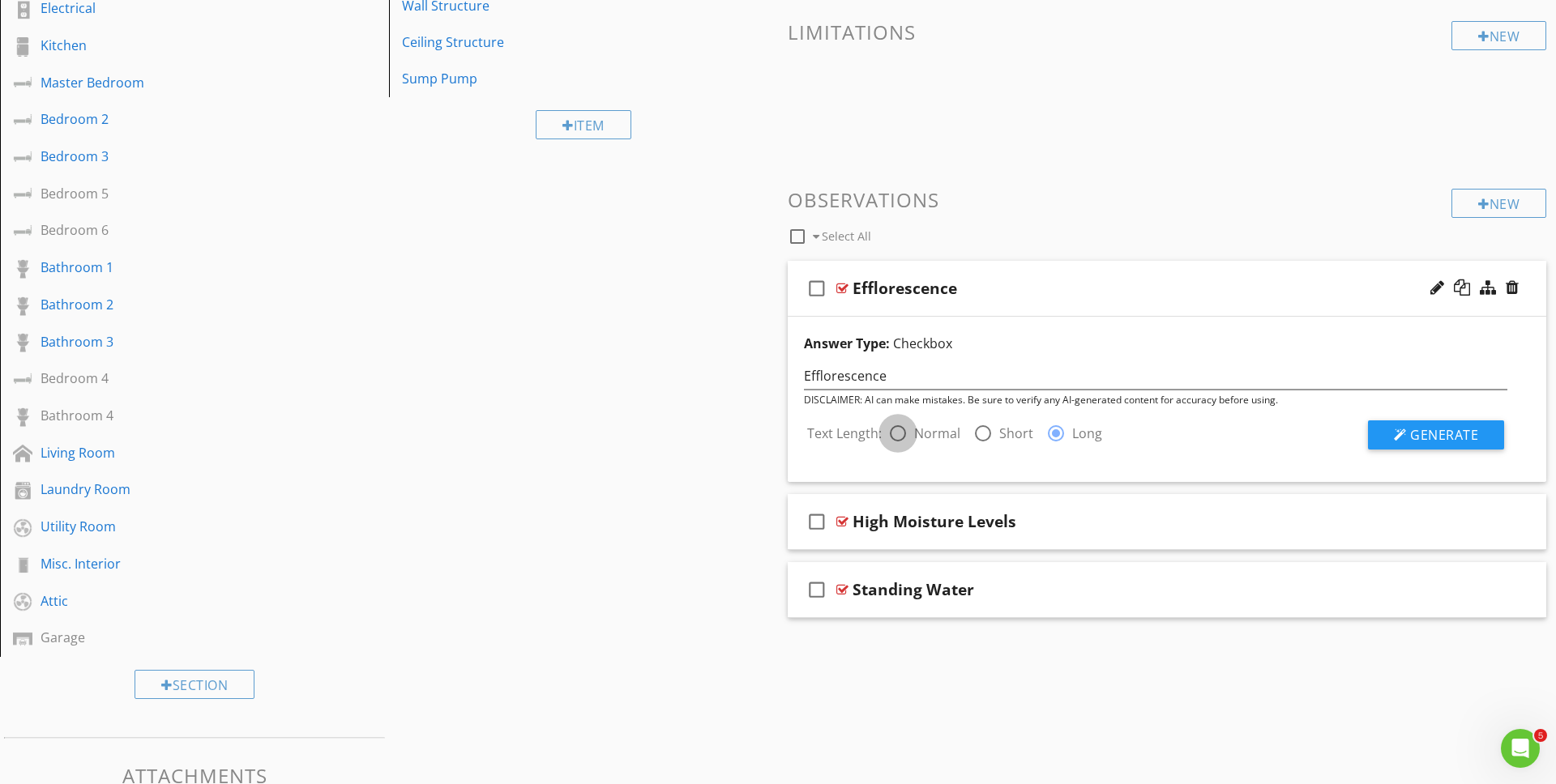 click at bounding box center [898, 433] 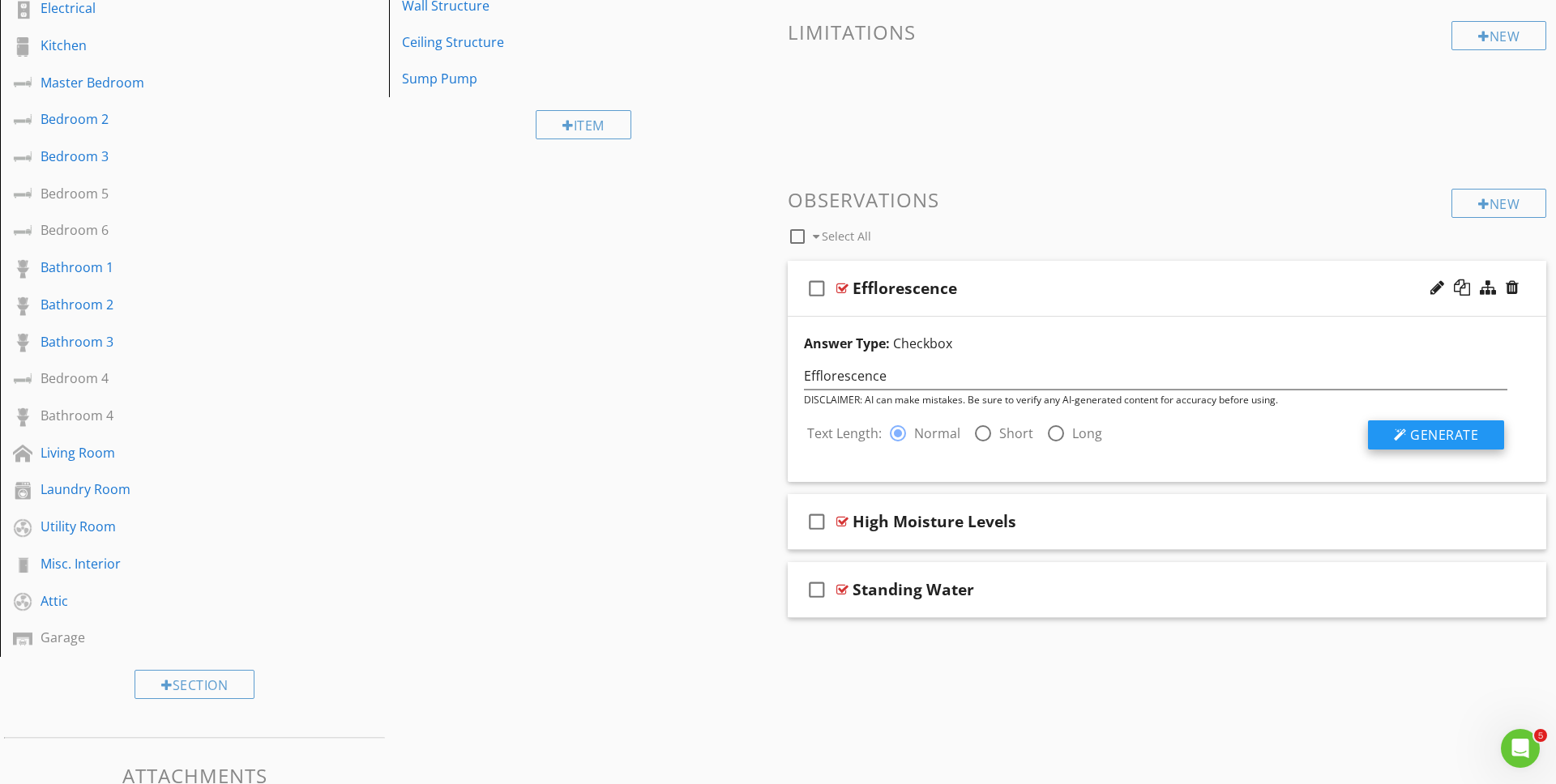 click on "Generate" at bounding box center (1444, 435) 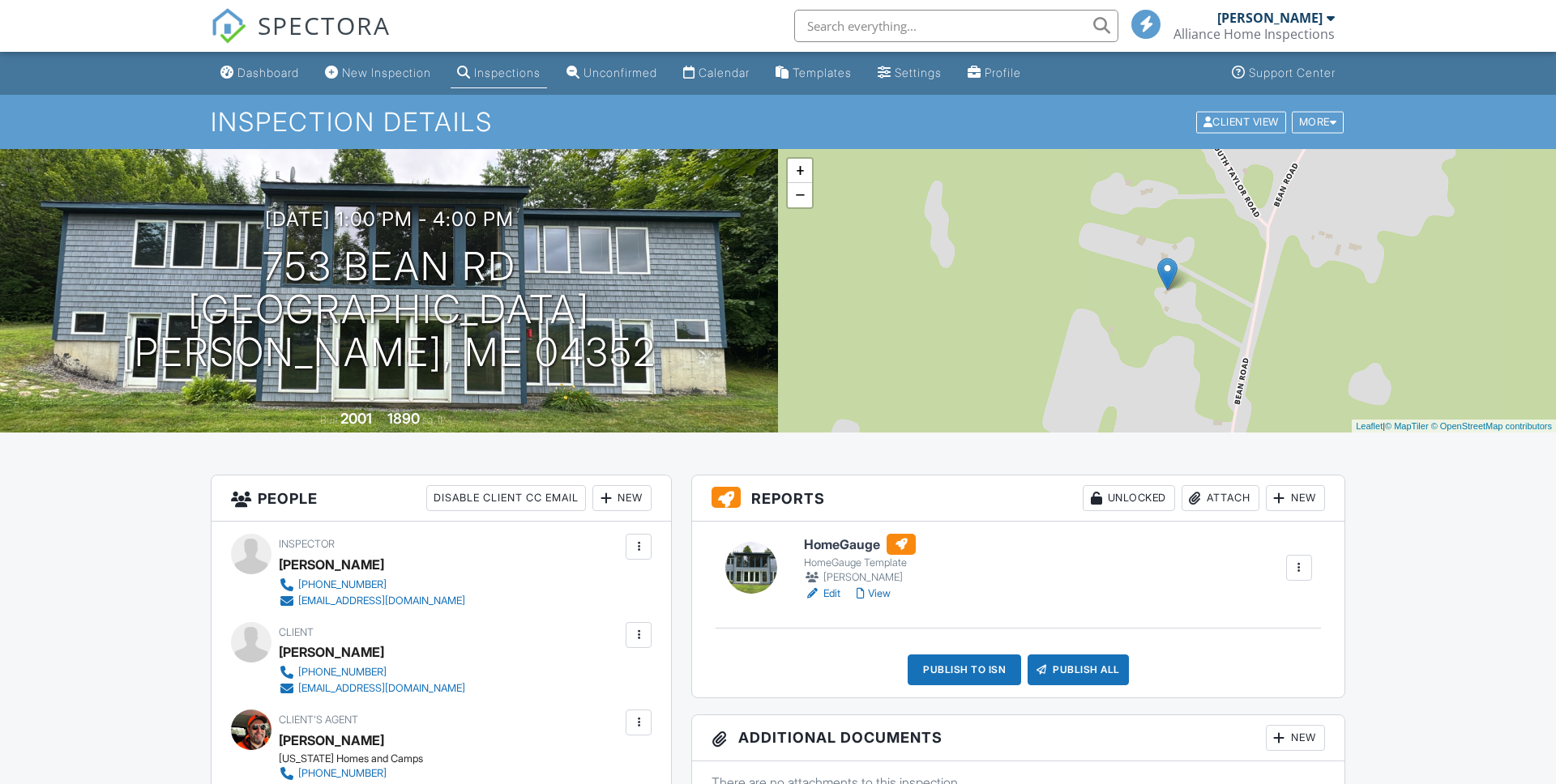 scroll, scrollTop: 0, scrollLeft: 0, axis: both 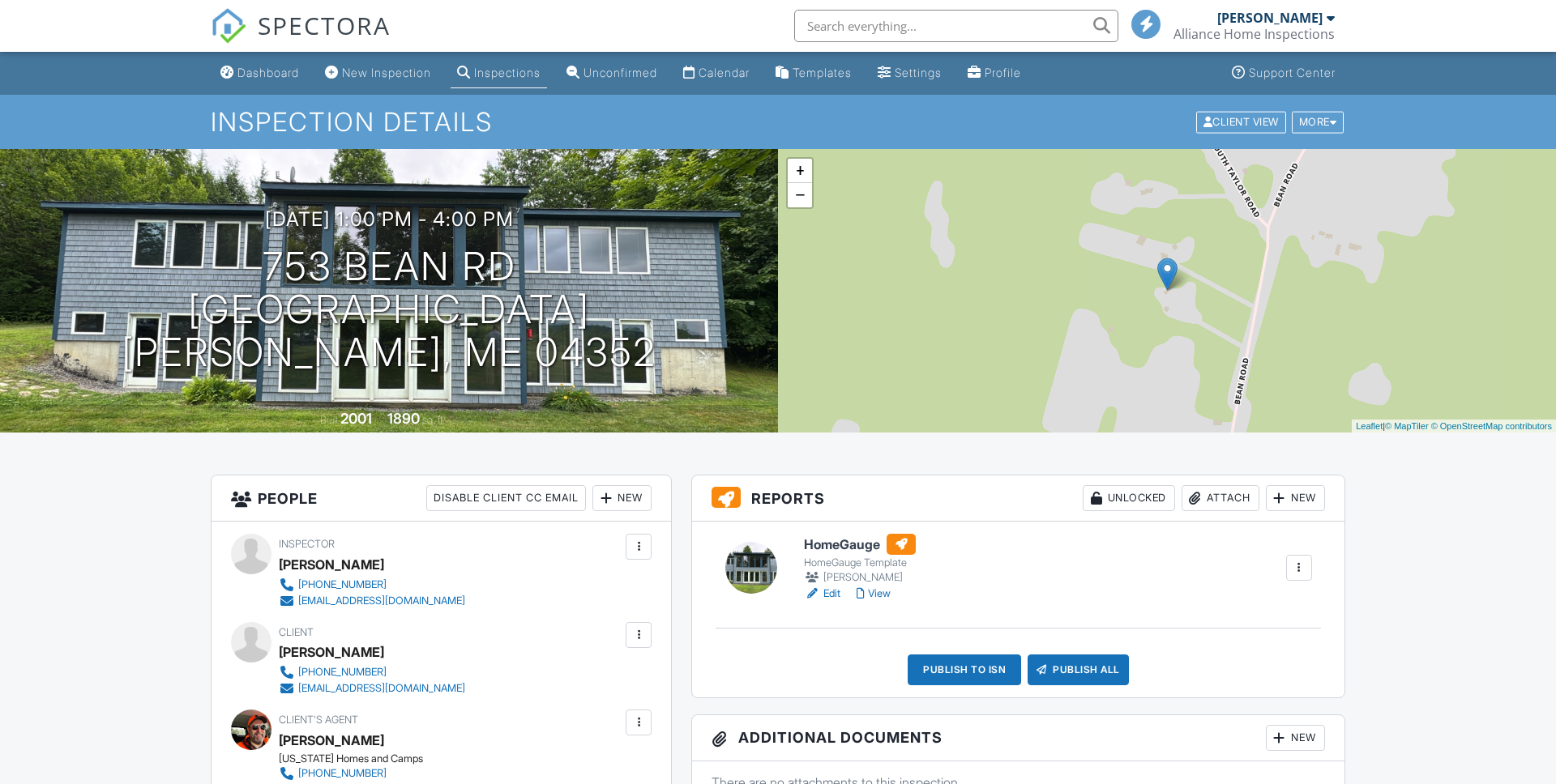 click on "Publish to ISN" at bounding box center [964, 670] 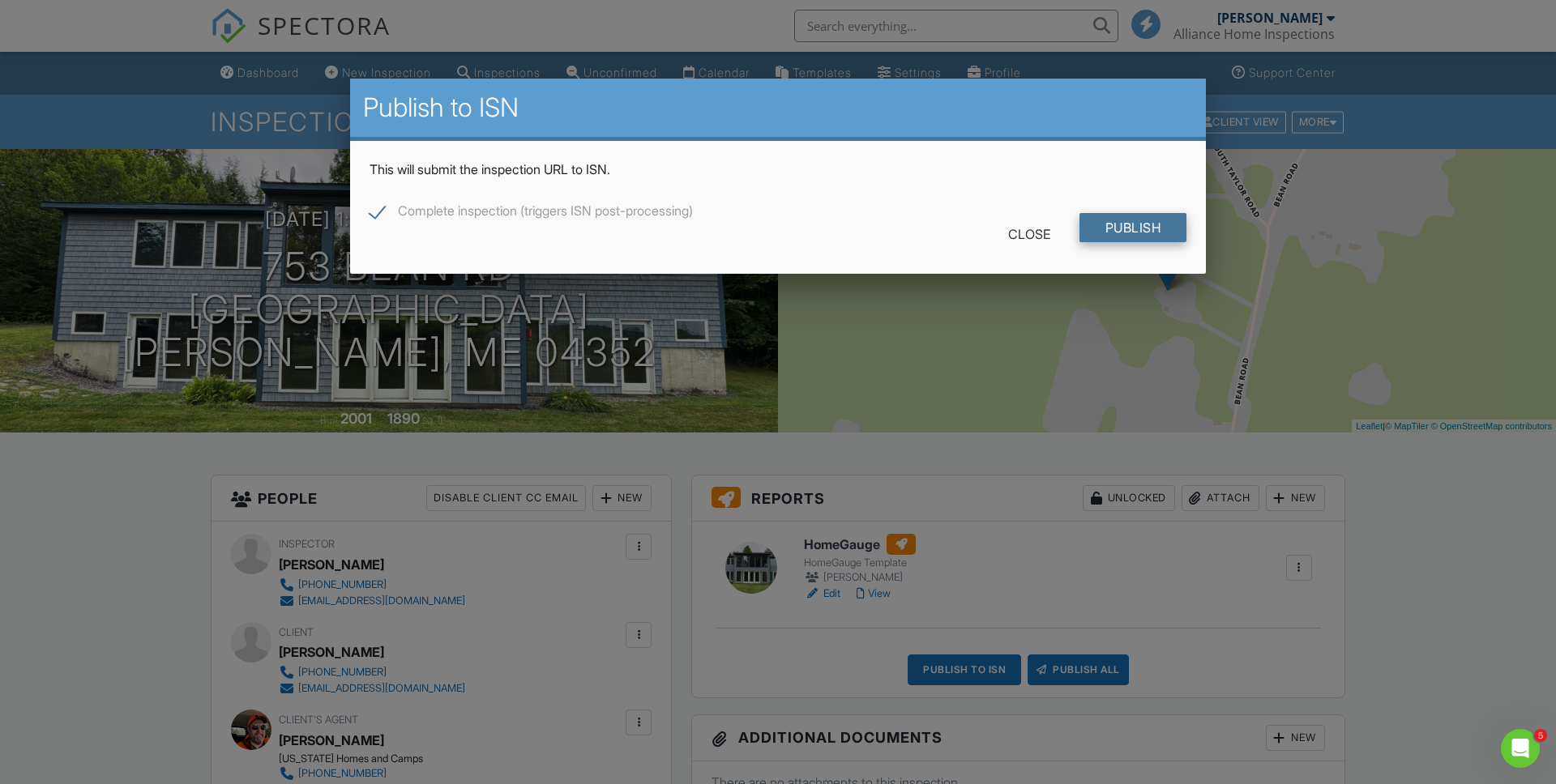 scroll, scrollTop: 0, scrollLeft: 0, axis: both 